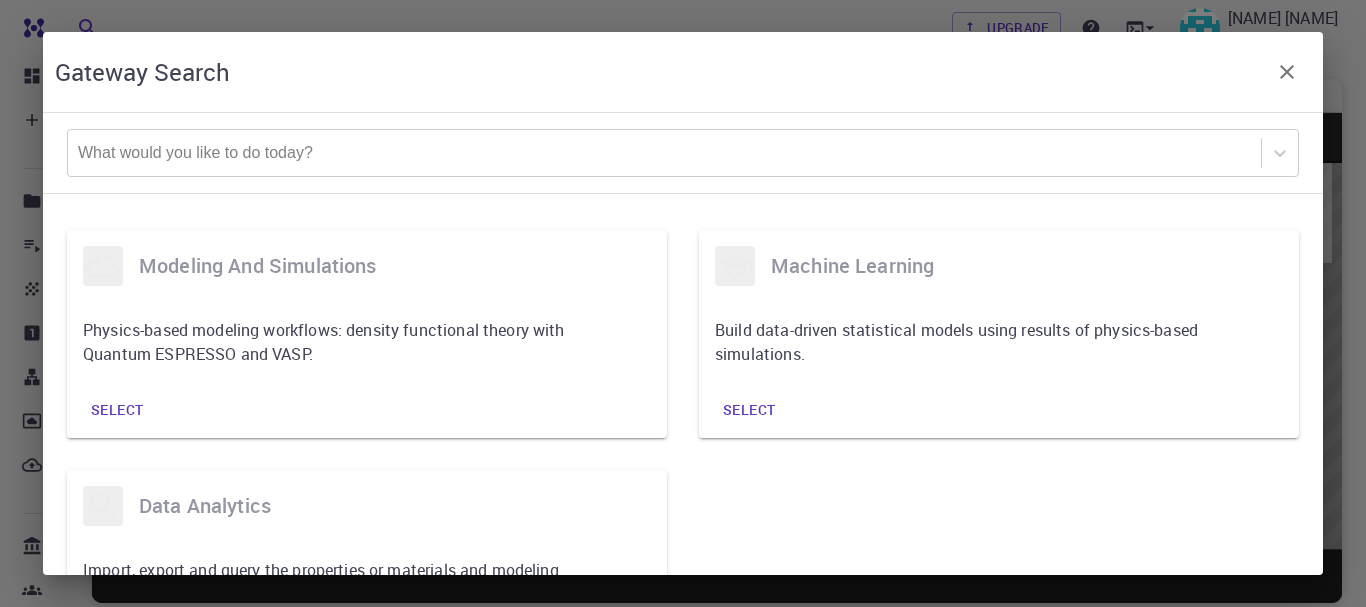 scroll, scrollTop: 0, scrollLeft: 0, axis: both 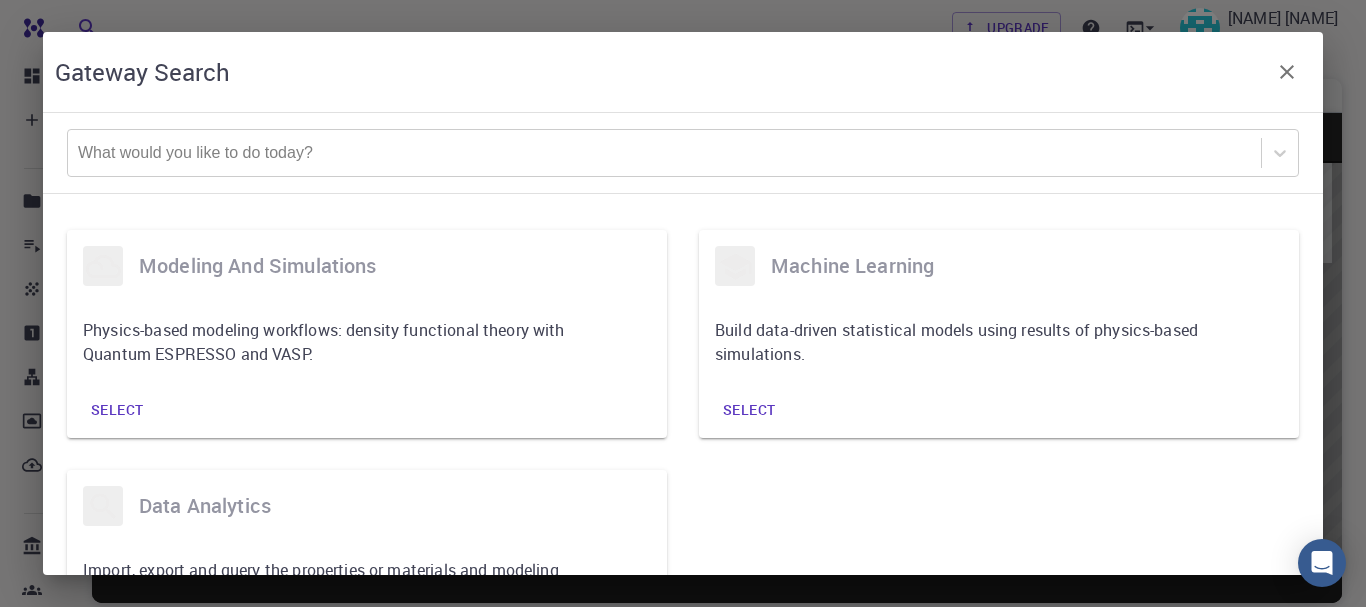 click 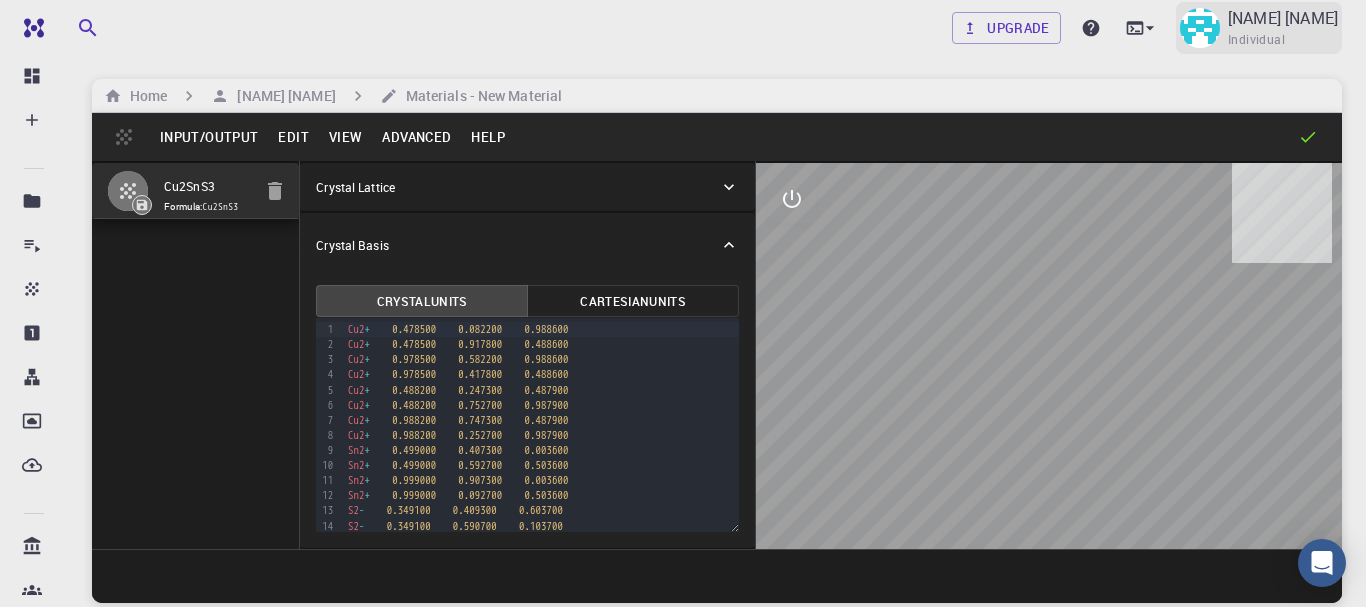 click on "Individual" at bounding box center (1256, 40) 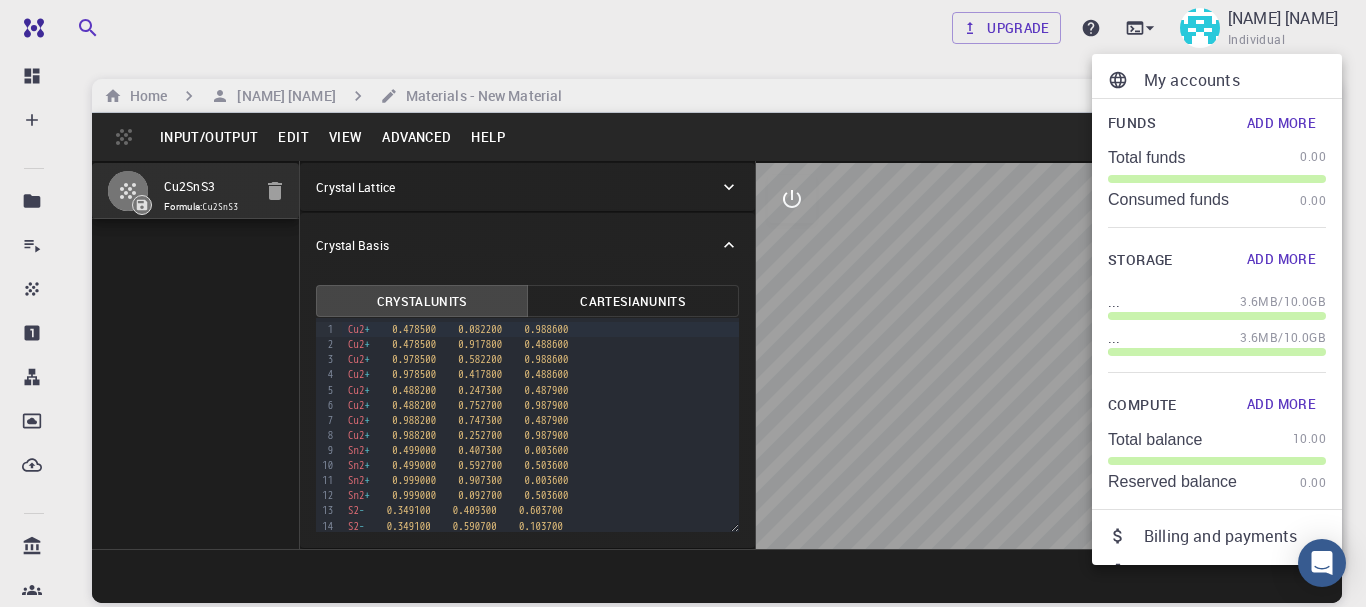 click at bounding box center [683, 303] 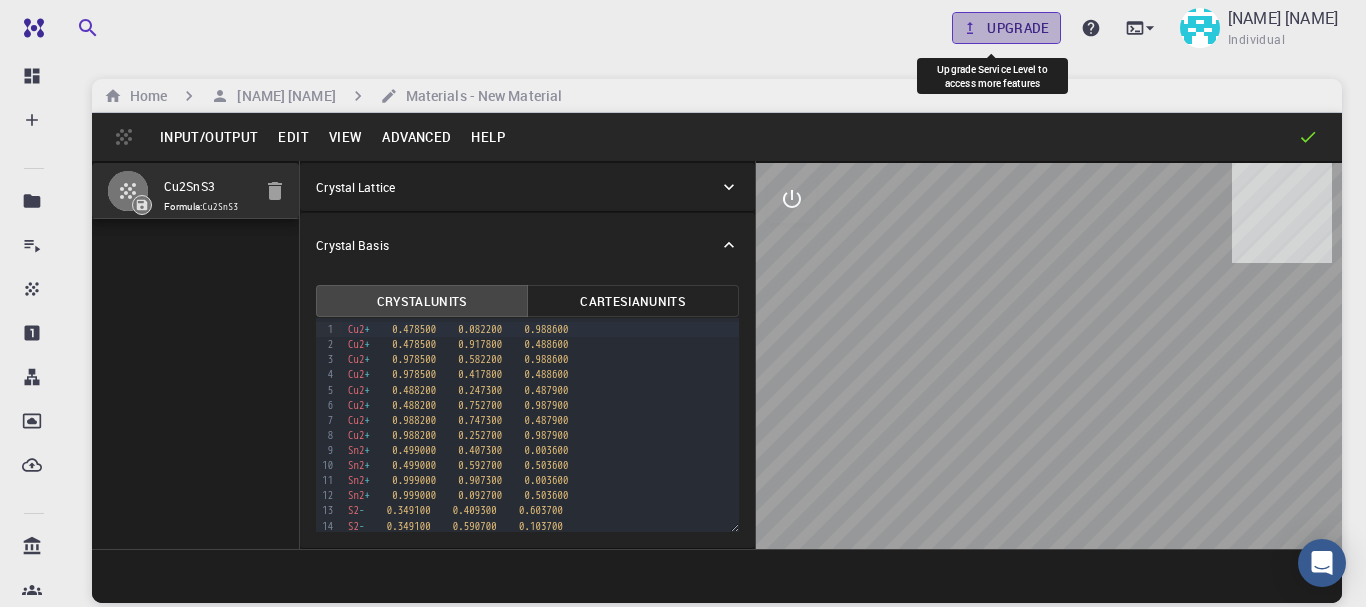 click on "Upgrade" at bounding box center [1006, 28] 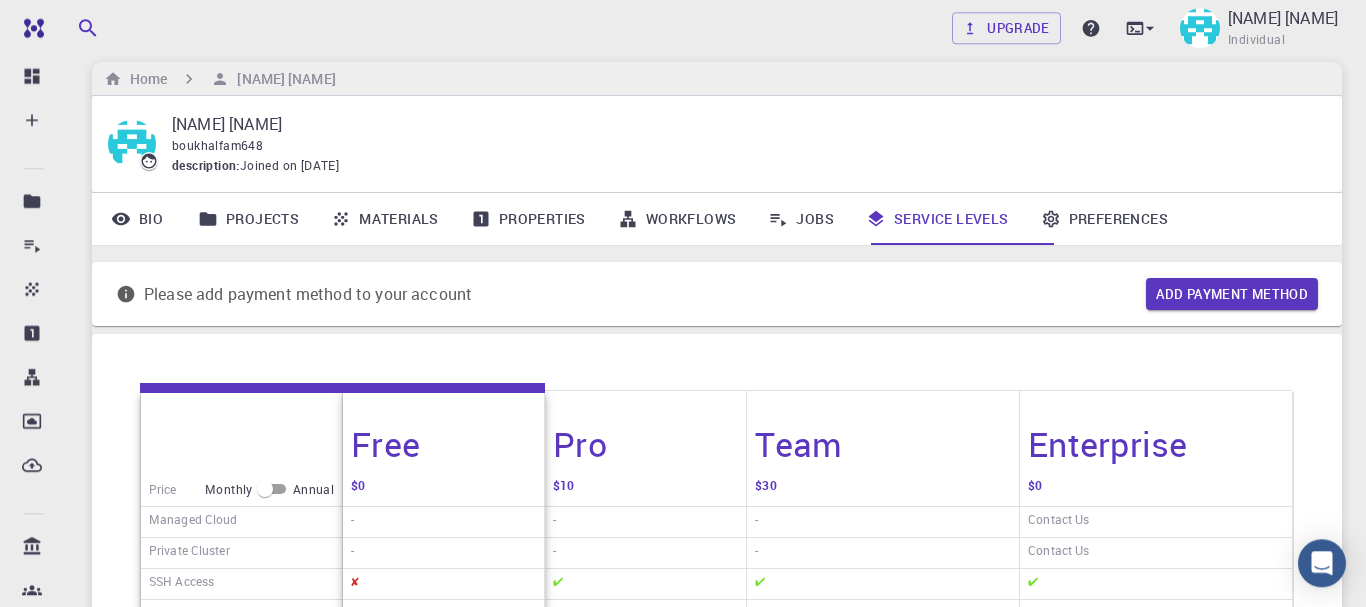 scroll, scrollTop: 0, scrollLeft: 0, axis: both 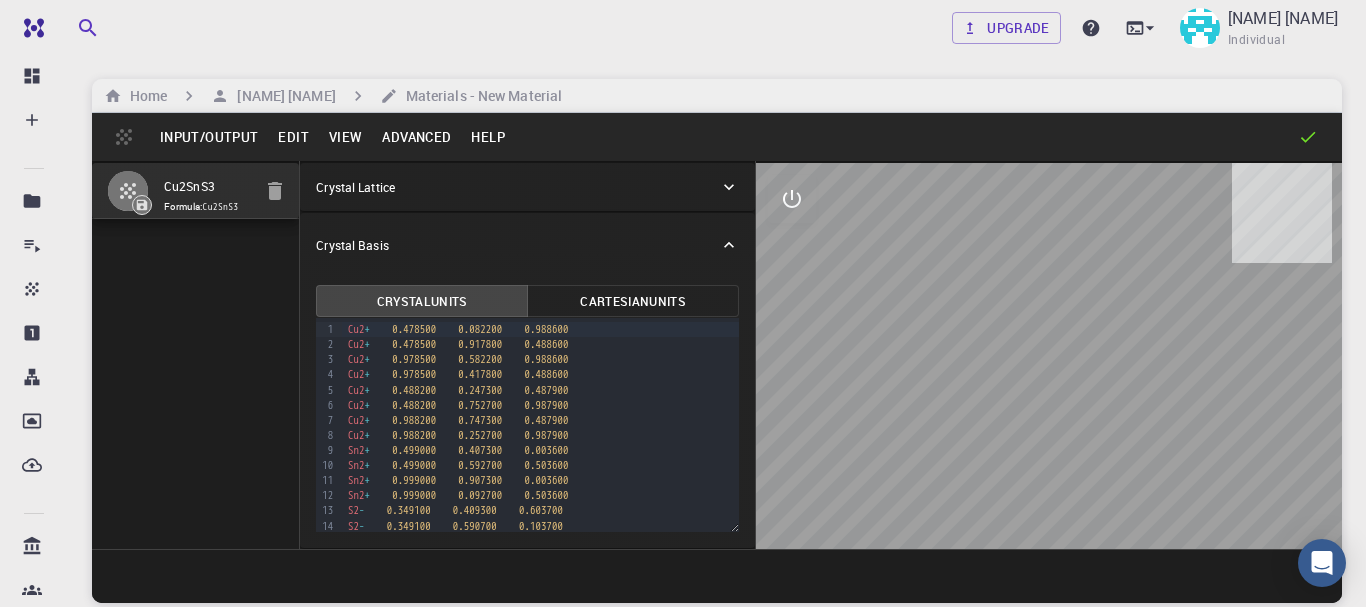 click on "Input/Output" at bounding box center [209, 137] 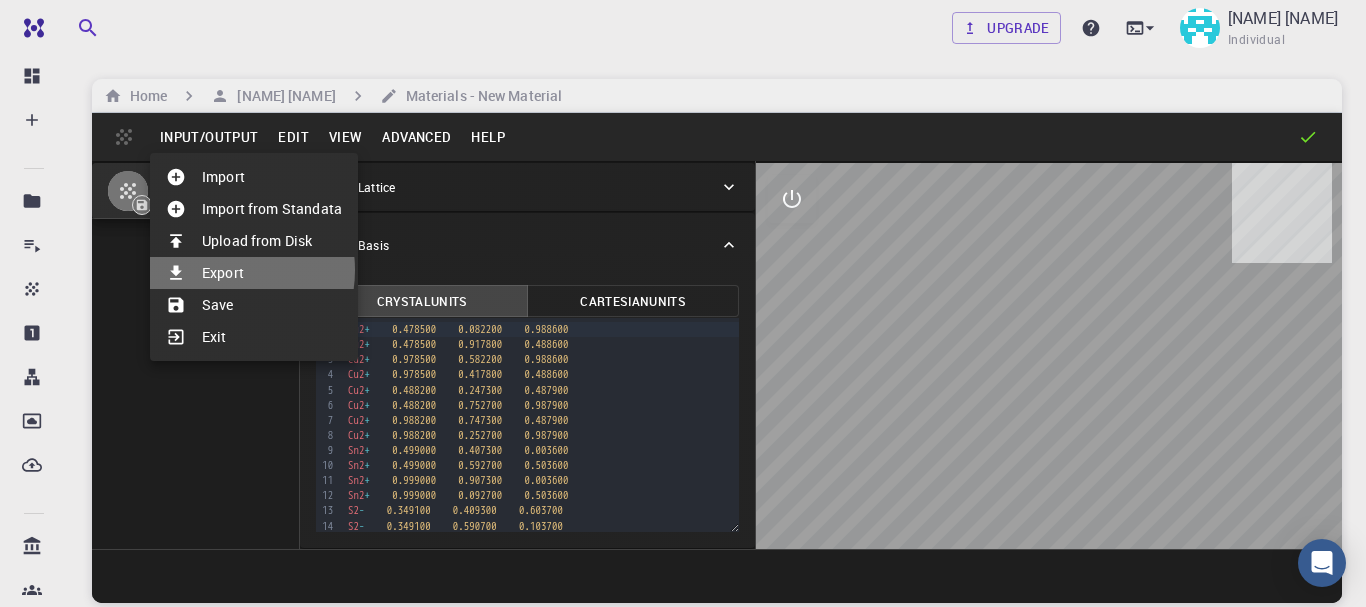 click on "Export" at bounding box center (254, 273) 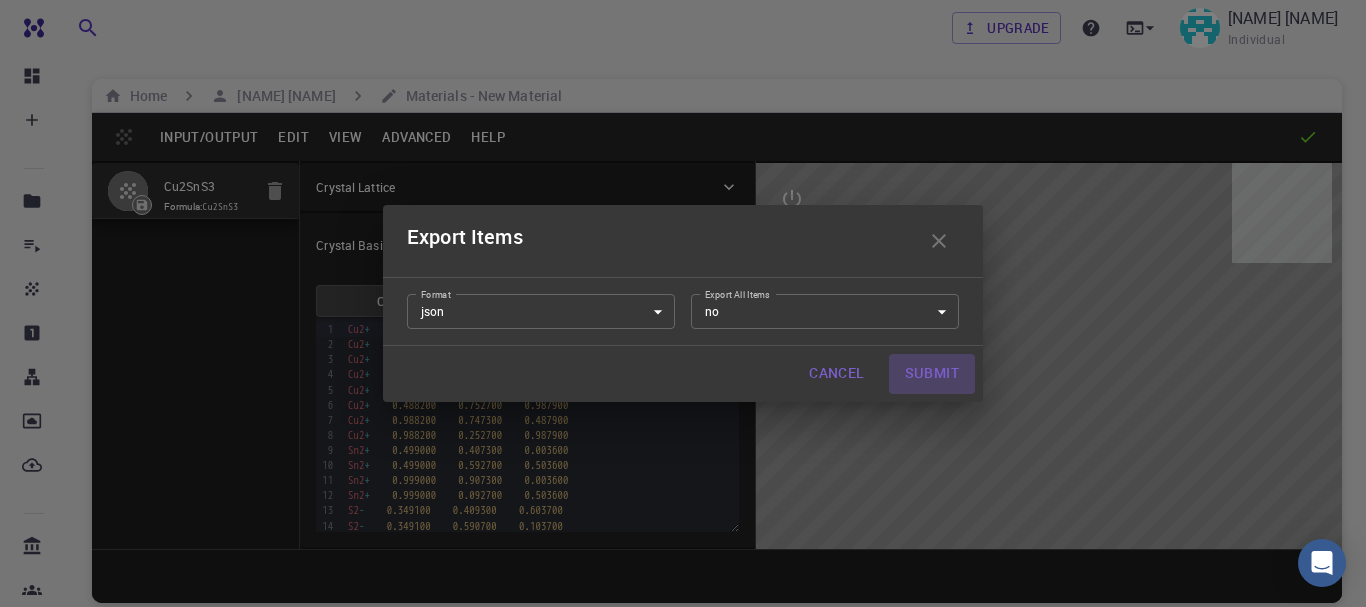 click on "Submit" at bounding box center (932, 374) 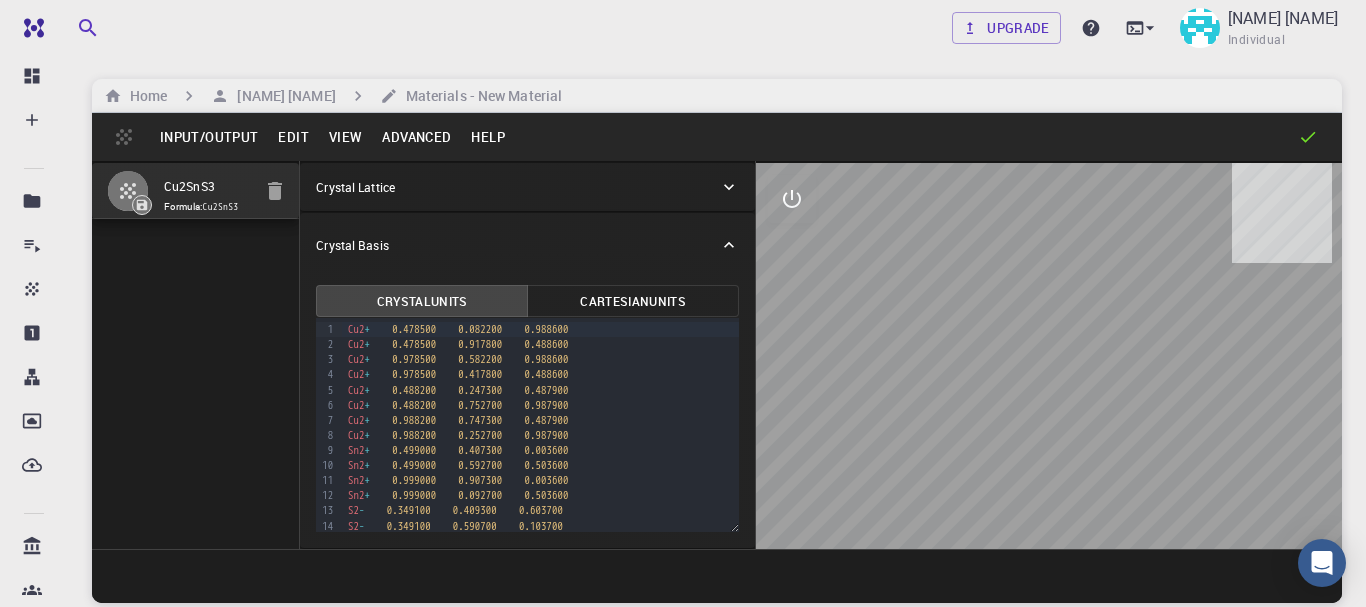 click on "Upgrade Boukhalfa Malika Individual" at bounding box center (717, 28) 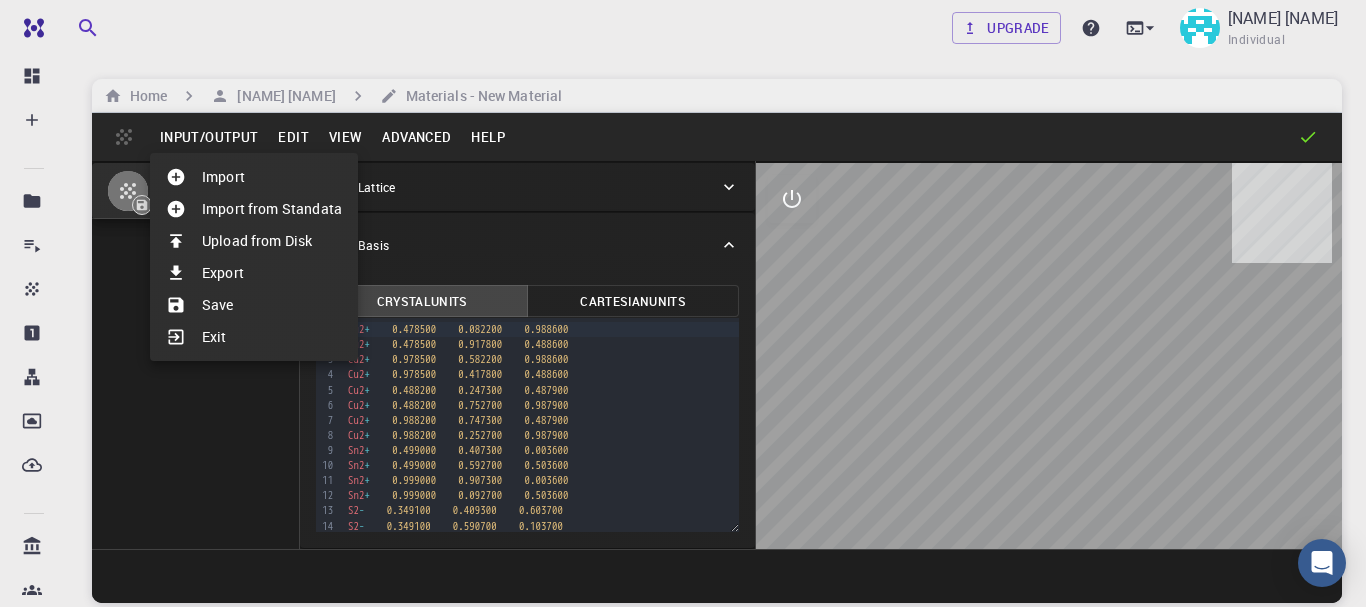 click on "Export" at bounding box center (254, 273) 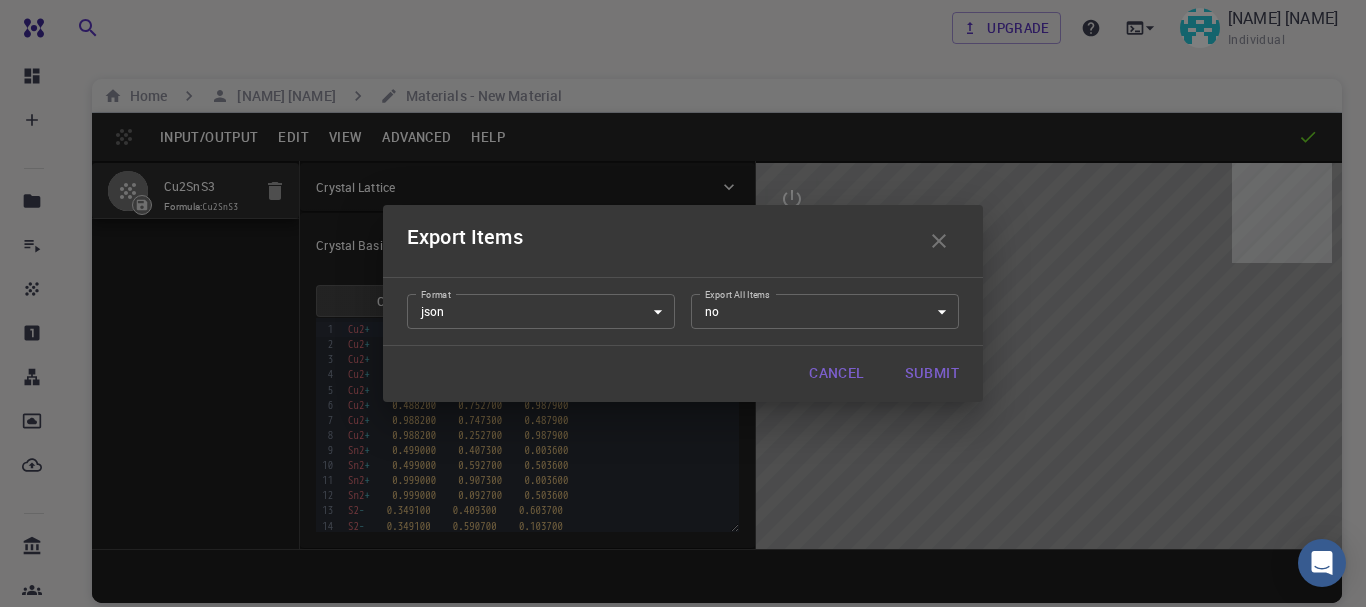 click on "Free Dashboard Create New Job New Material Create Material Upload File Import from Bank Import from 3rd Party New Workflow New Project Projects Jobs Materials Properties Workflows Dropbox External Uploads Bank Materials Workflows Accounts Shared with me Shared publicly Shared externally Documentation Contact Support Compute load: Low Upgrade Boukhalfa Malika Individual Home Boukhalfa Malika Materials - New Material Input/Output Edit View Advanced Help Cu2SnS3 Formula:  Cu2SnS3 Crystal Lattice Lattice units angstrom angstrom Lattice units Lattice type Monoclinic MCL Lattice type Lattice 'a' 6.64335516435152 Lattice 'a' Lattice 'b' 11.50046 Lattice 'b' Lattice 'c' 6.664162 Lattice 'c' angle (b^c) 90 angle (b^c) angle (a^c) 109.688975245792 angle (a^c) angle (a^b) 90 angle (a^b) Lattice units Scale Interatomic Distances 0 Lattice units Apply Edits Crystal Basis Crystal  Units Cartesian  Units 99 1 2 3 4 5 6 7 8 9 10 11 12 13 14 15 16 17 18 19 20 21 22 23 24 25 › Cu2 +      0.478500        +" at bounding box center [683, 379] 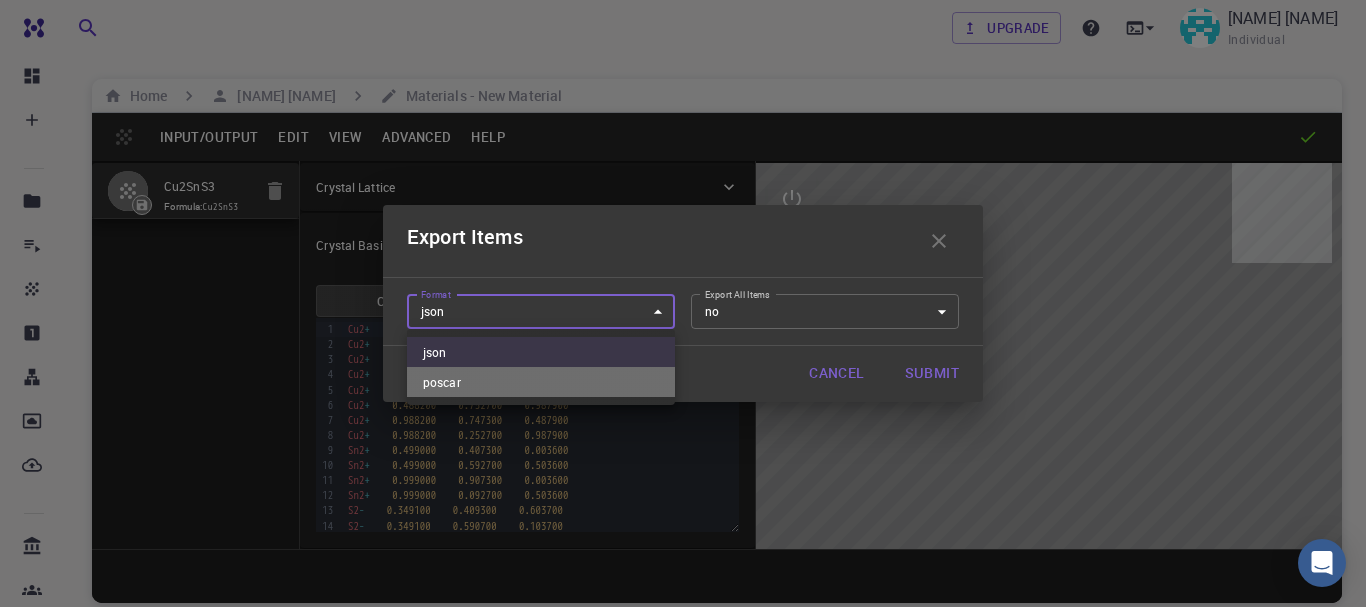 click on "poscar" at bounding box center [541, 382] 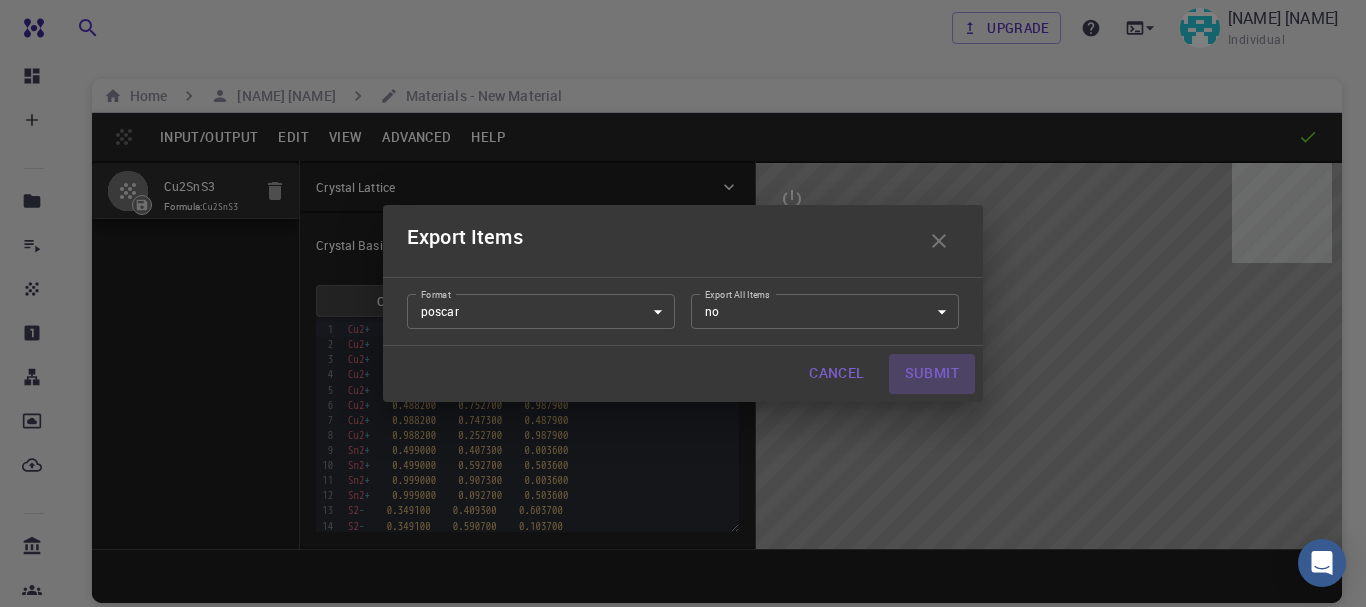 click on "Submit" at bounding box center (932, 374) 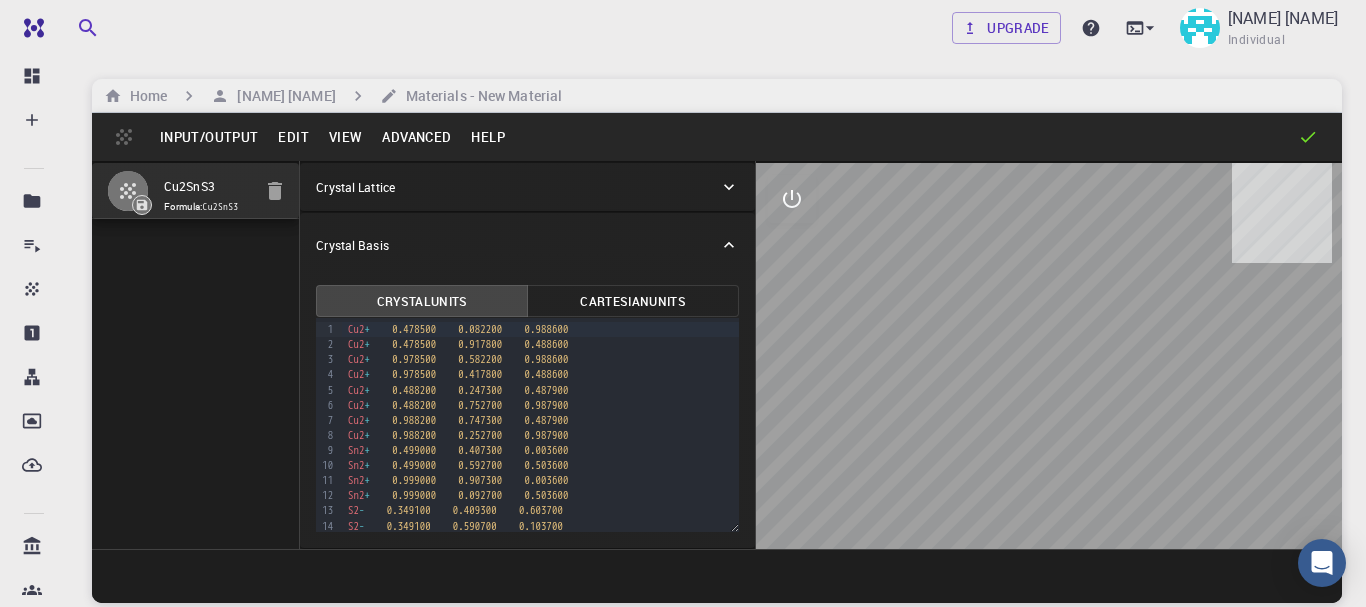 click on "View" at bounding box center (346, 137) 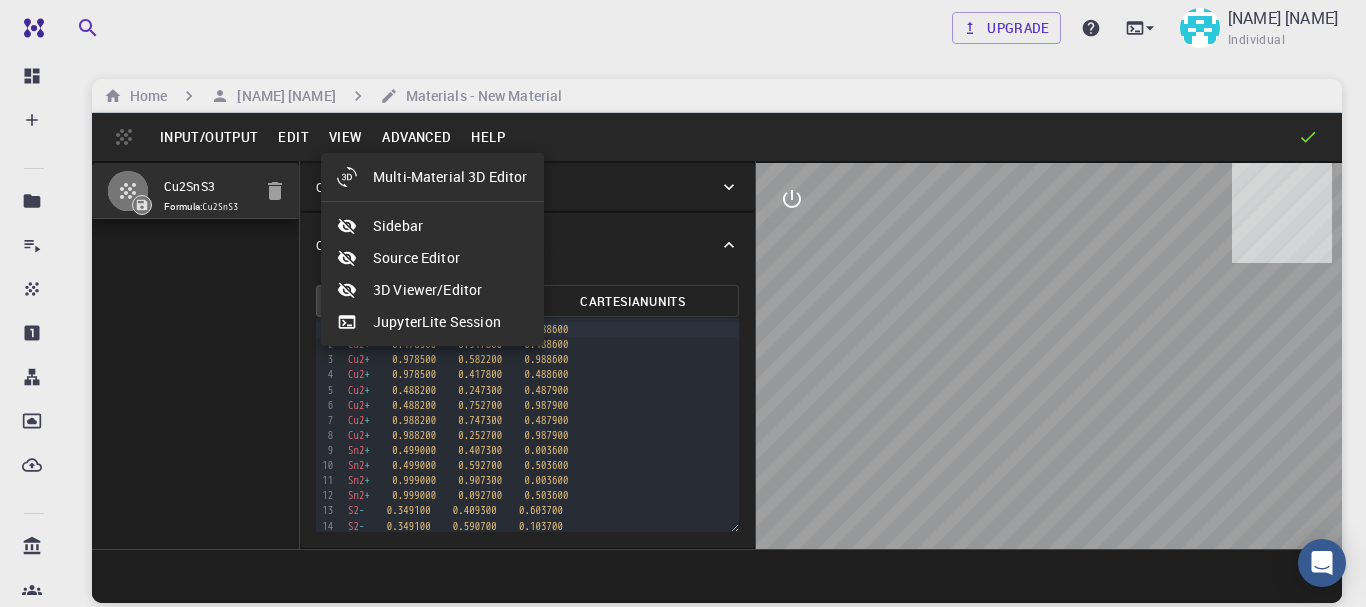 click at bounding box center [683, 303] 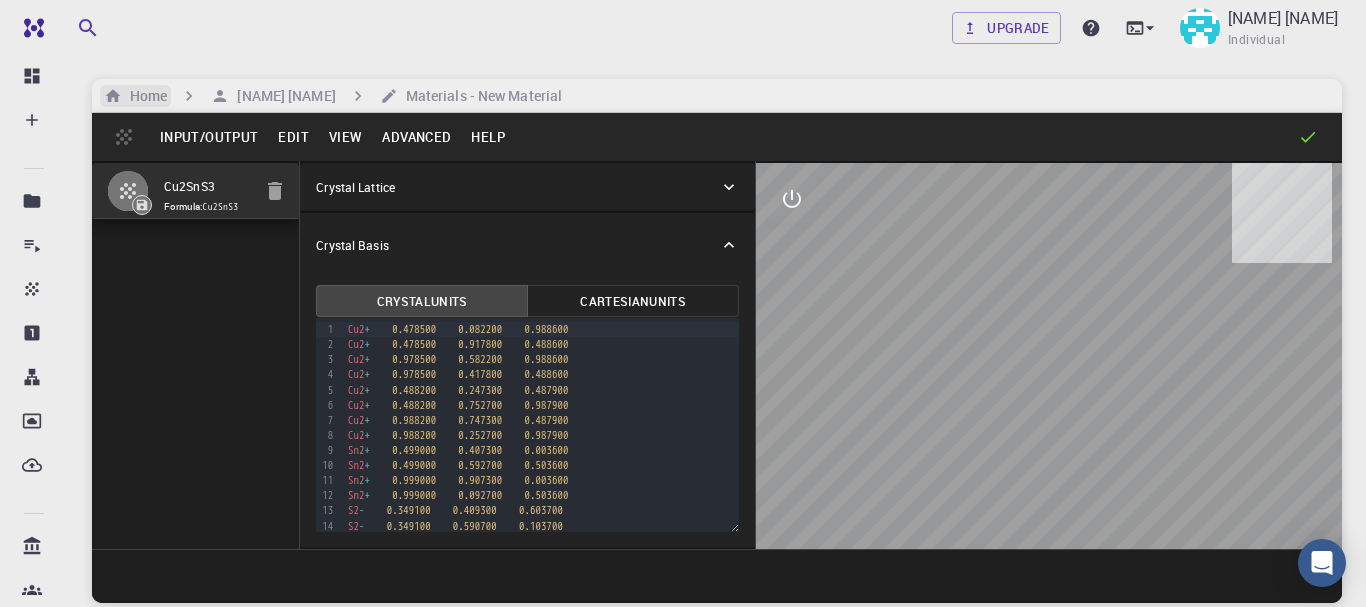 click on "Home" at bounding box center (144, 96) 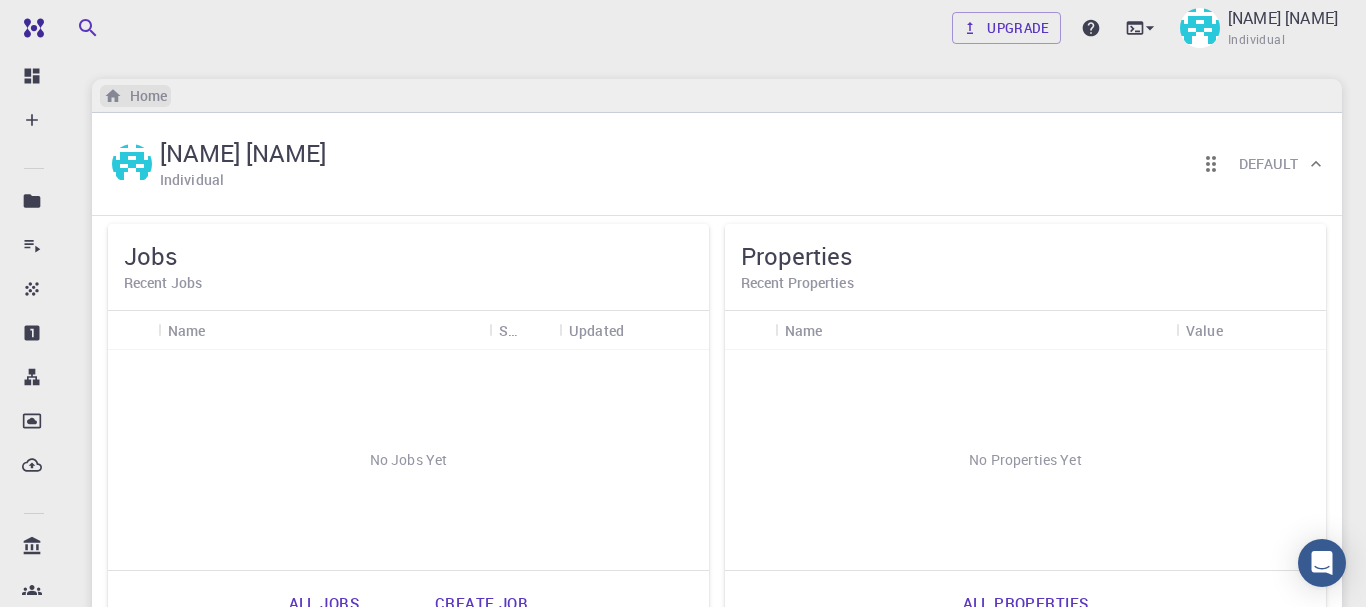click on "Home" at bounding box center (144, 96) 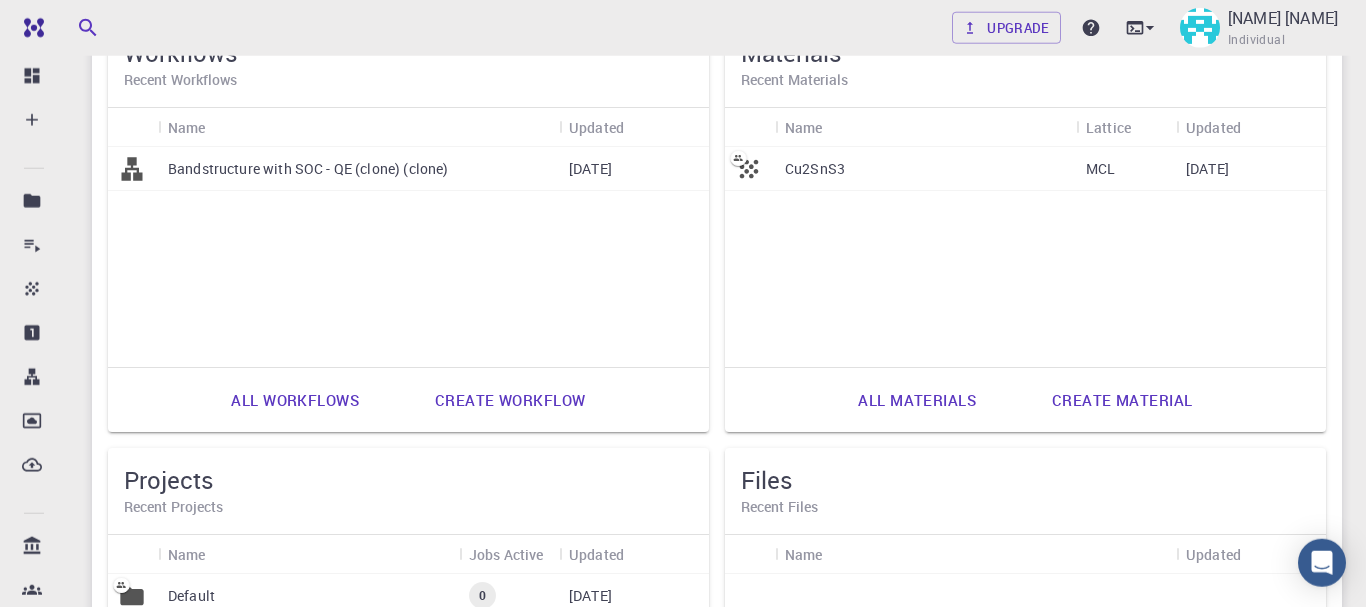 scroll, scrollTop: 633, scrollLeft: 0, axis: vertical 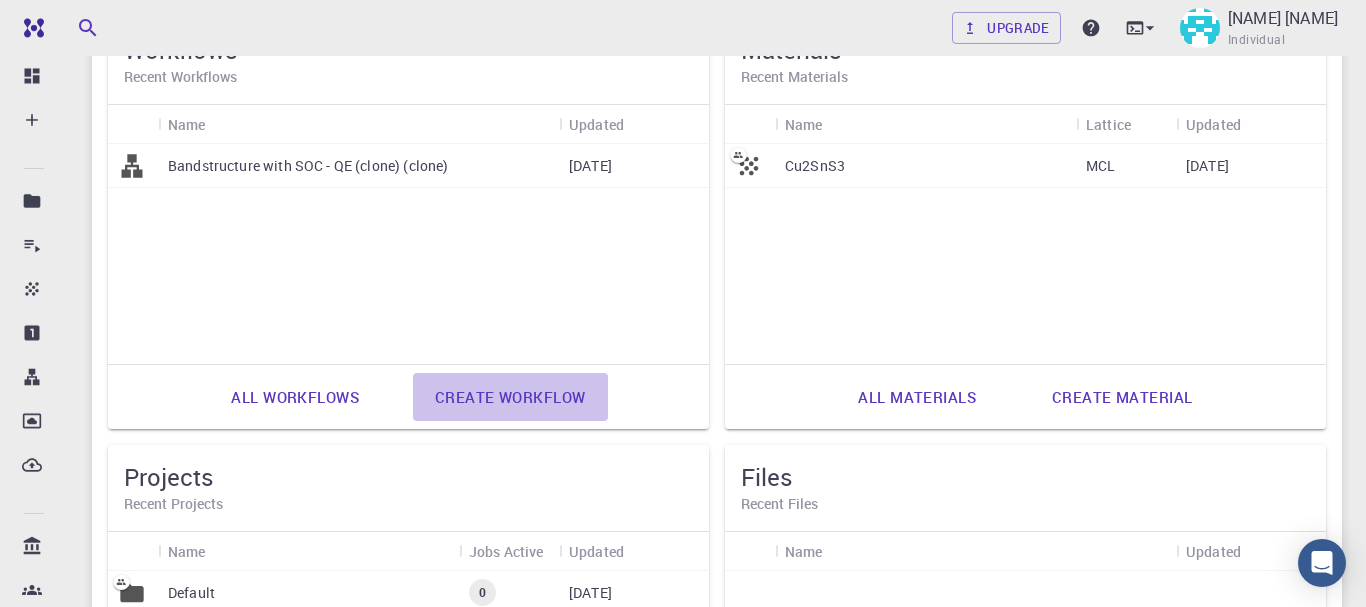 click on "Create workflow" at bounding box center [510, 397] 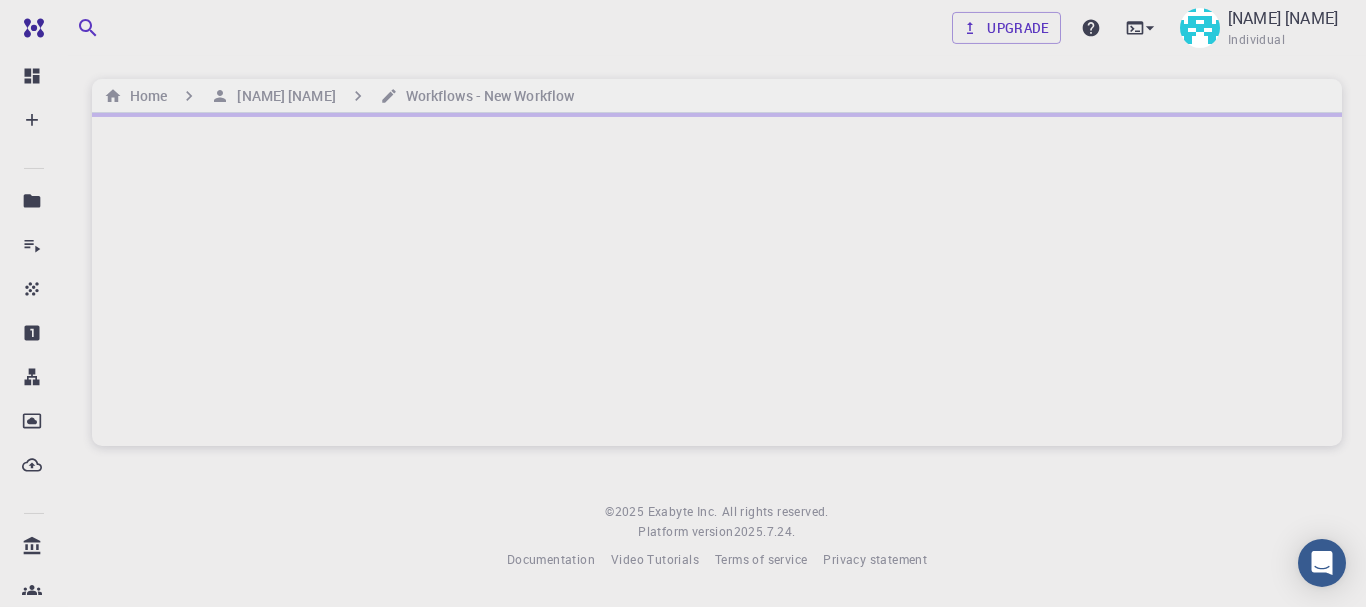 scroll, scrollTop: 0, scrollLeft: 0, axis: both 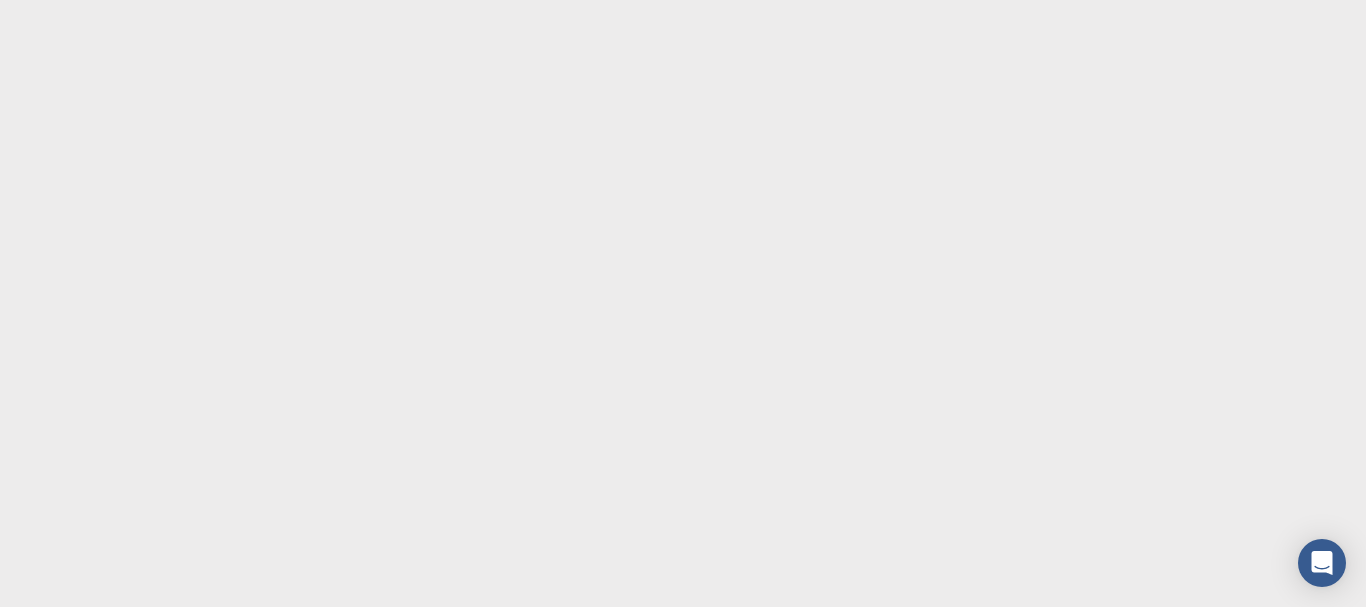drag, startPoint x: 906, startPoint y: 165, endPoint x: 897, endPoint y: 172, distance: 11.401754 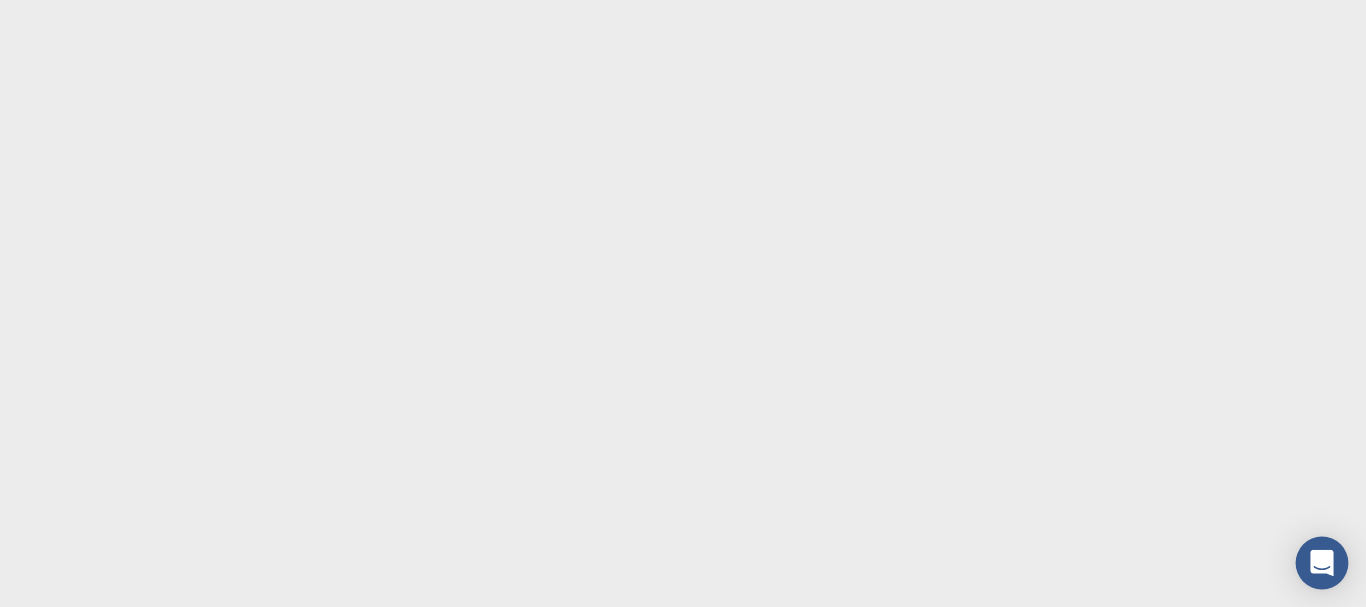 click 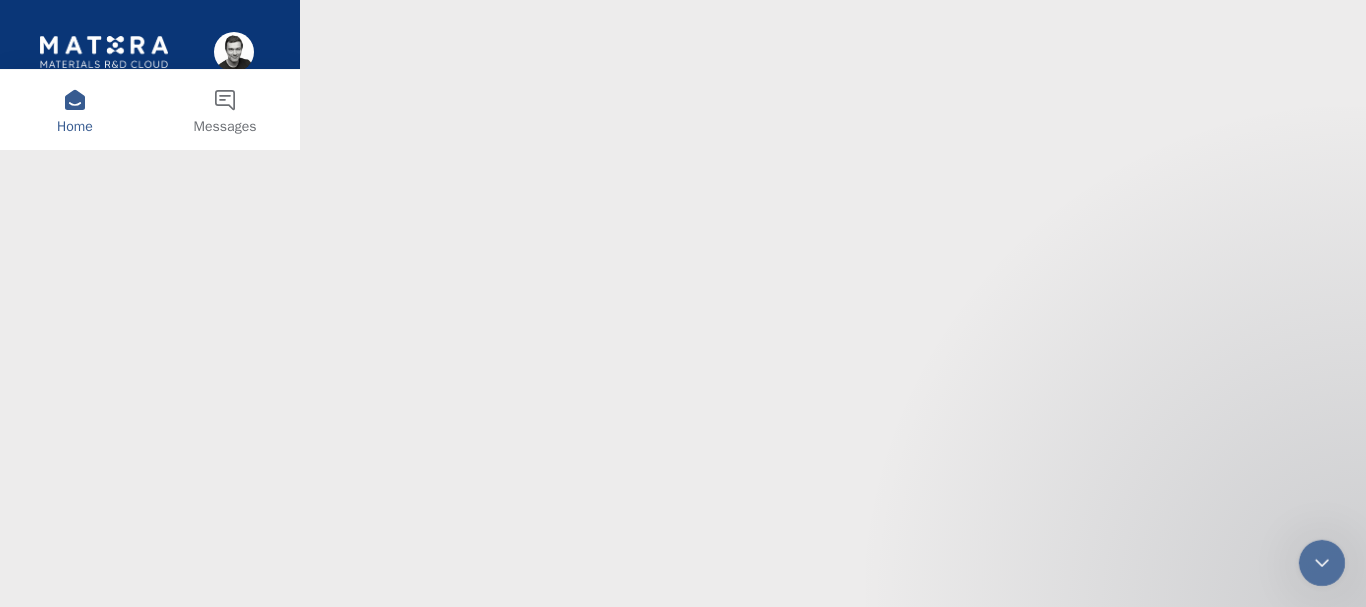 scroll, scrollTop: 0, scrollLeft: 0, axis: both 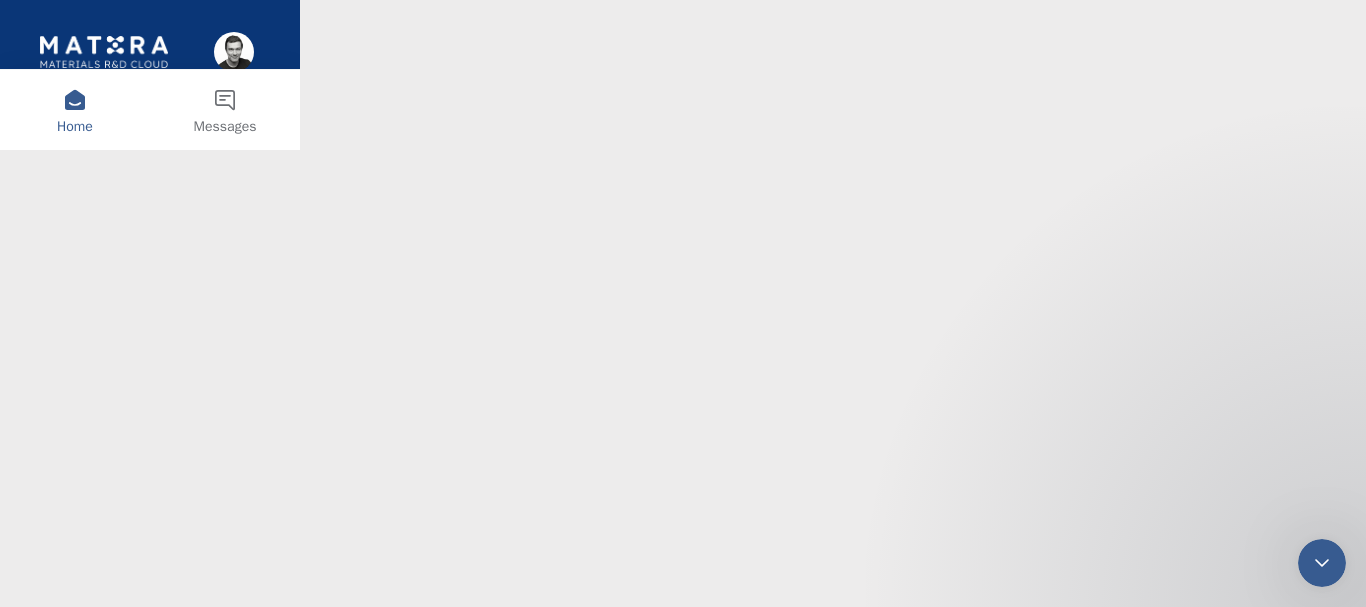 click on "We'll be back online tomorrow" at bounding box center [137, 317] 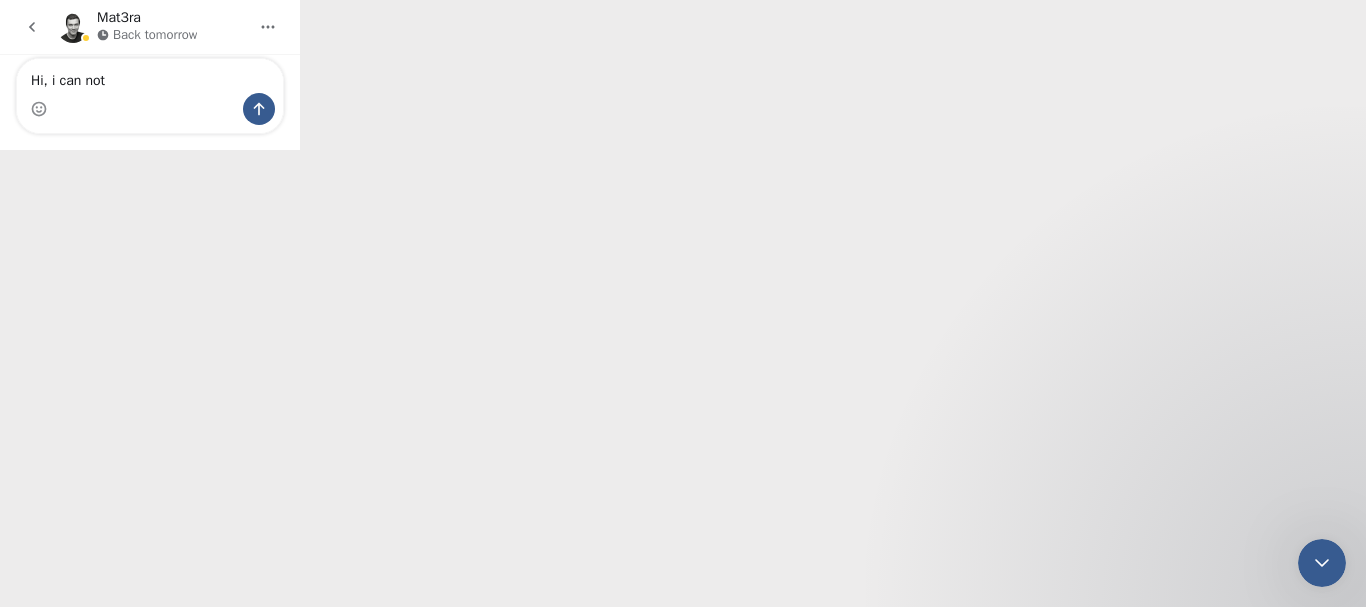 click at bounding box center (150, 124) 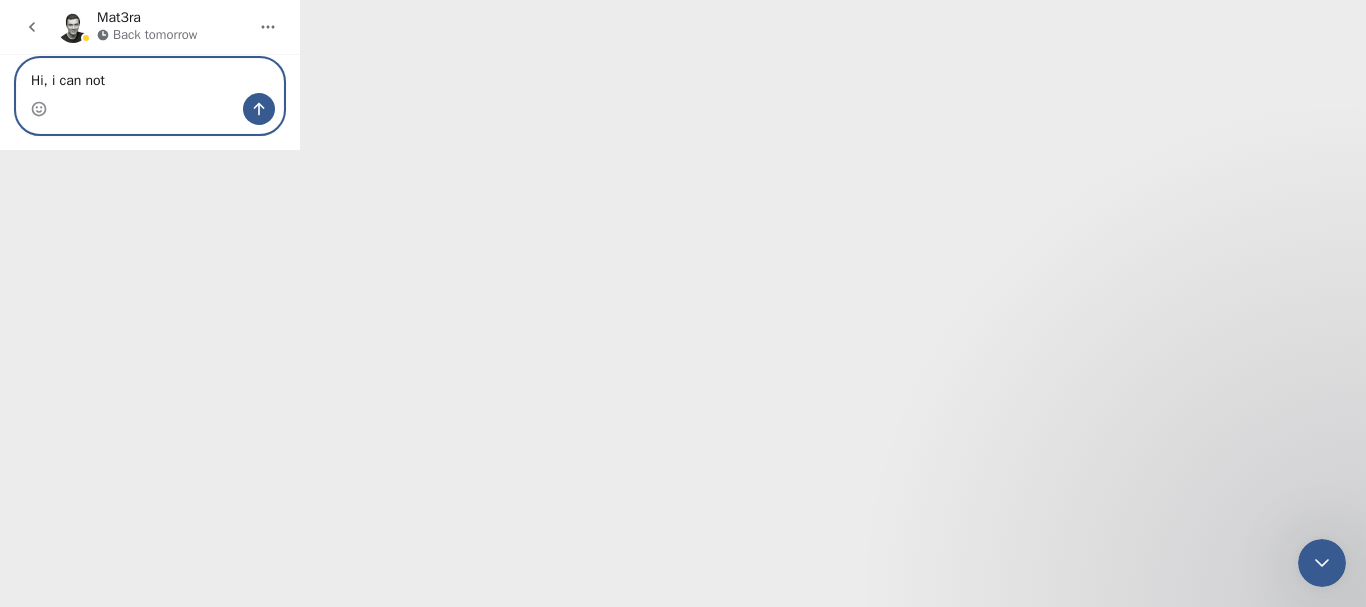 click on "Hi, i can not" at bounding box center [150, 76] 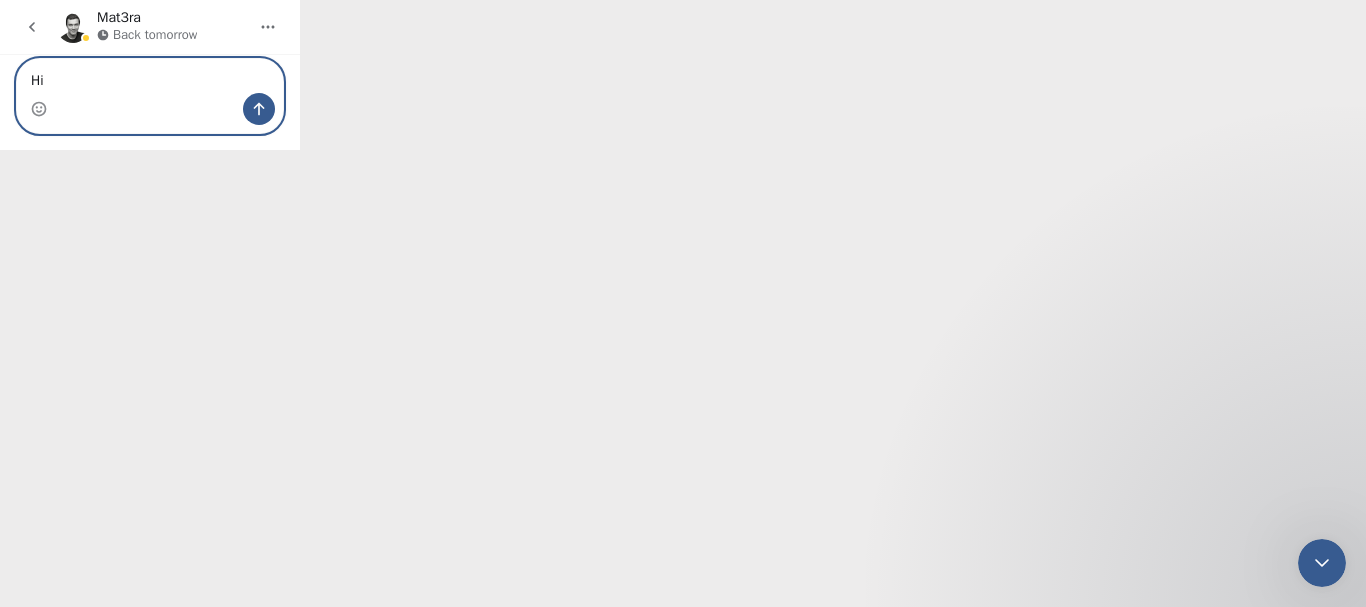 type on "H" 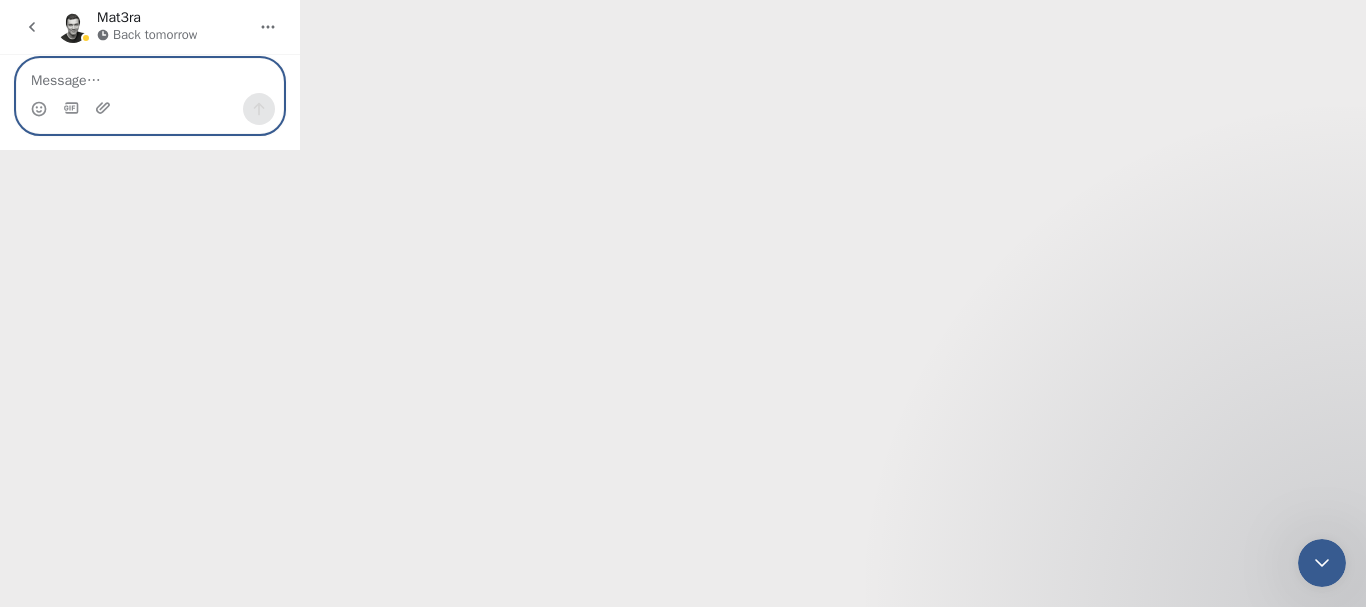 type 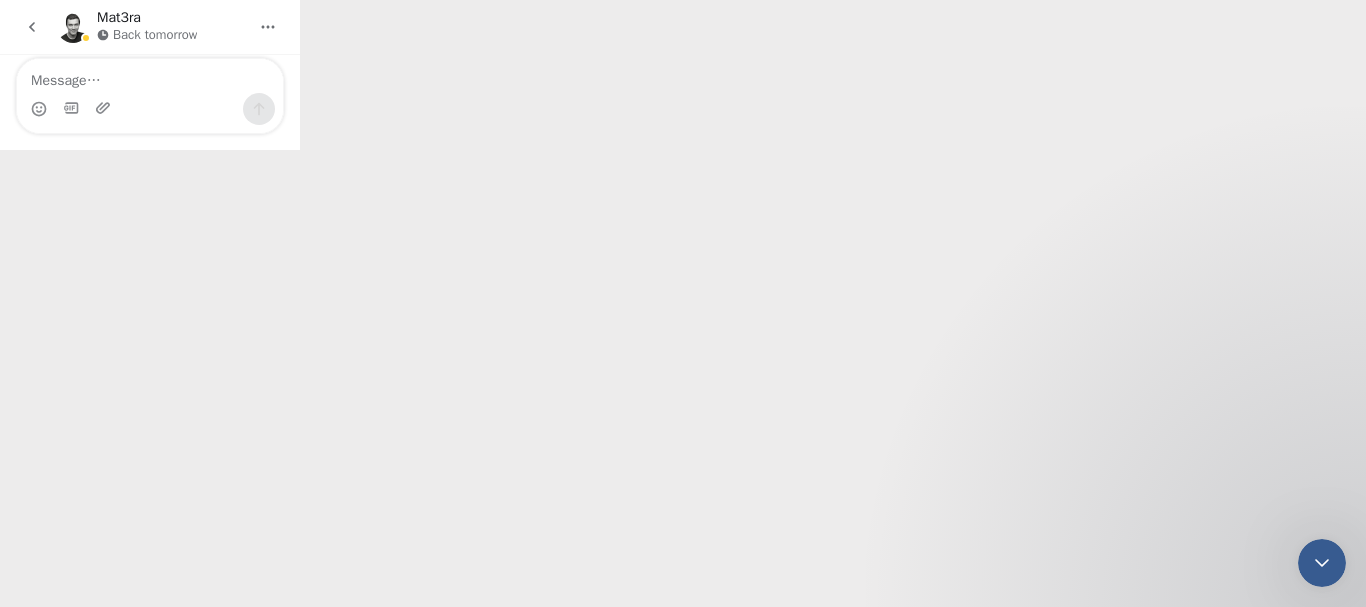 click at bounding box center [683, 303] 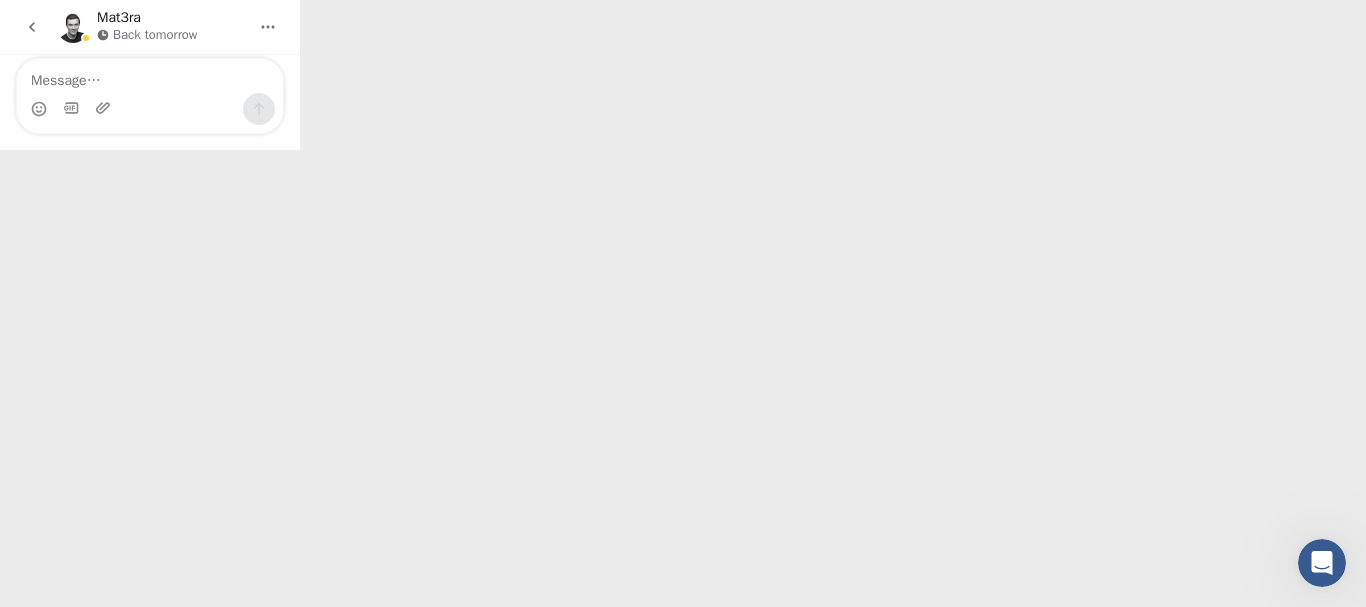 scroll, scrollTop: 0, scrollLeft: 0, axis: both 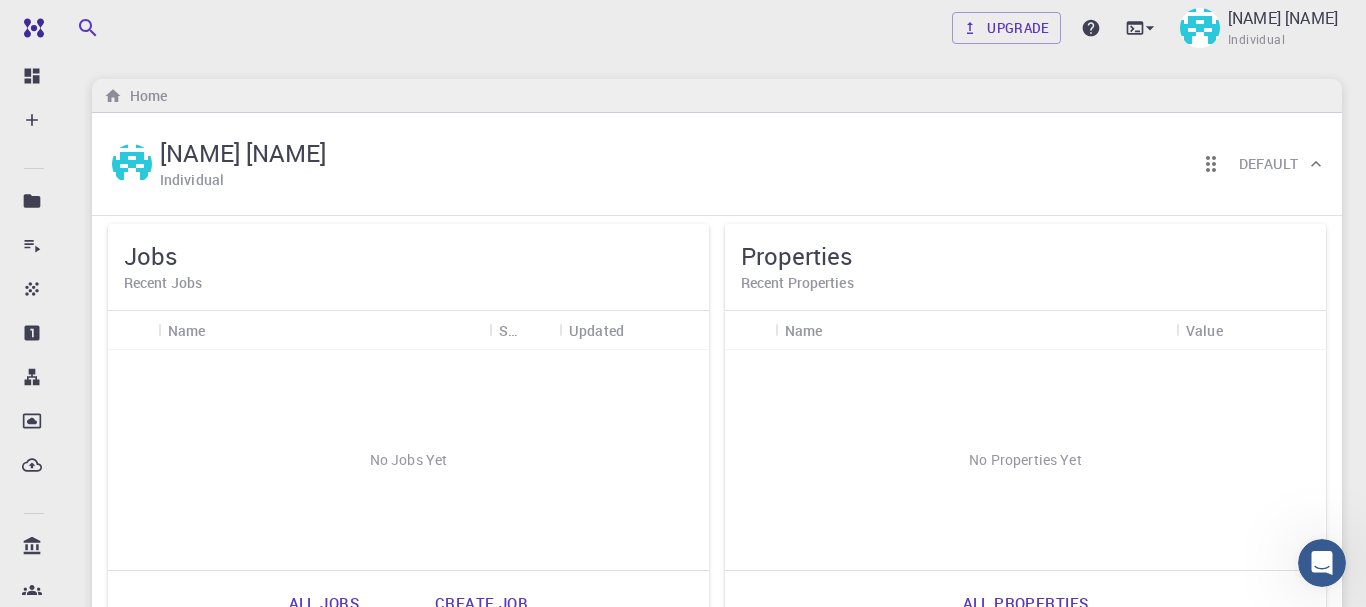 click on "Updated" at bounding box center [596, 330] 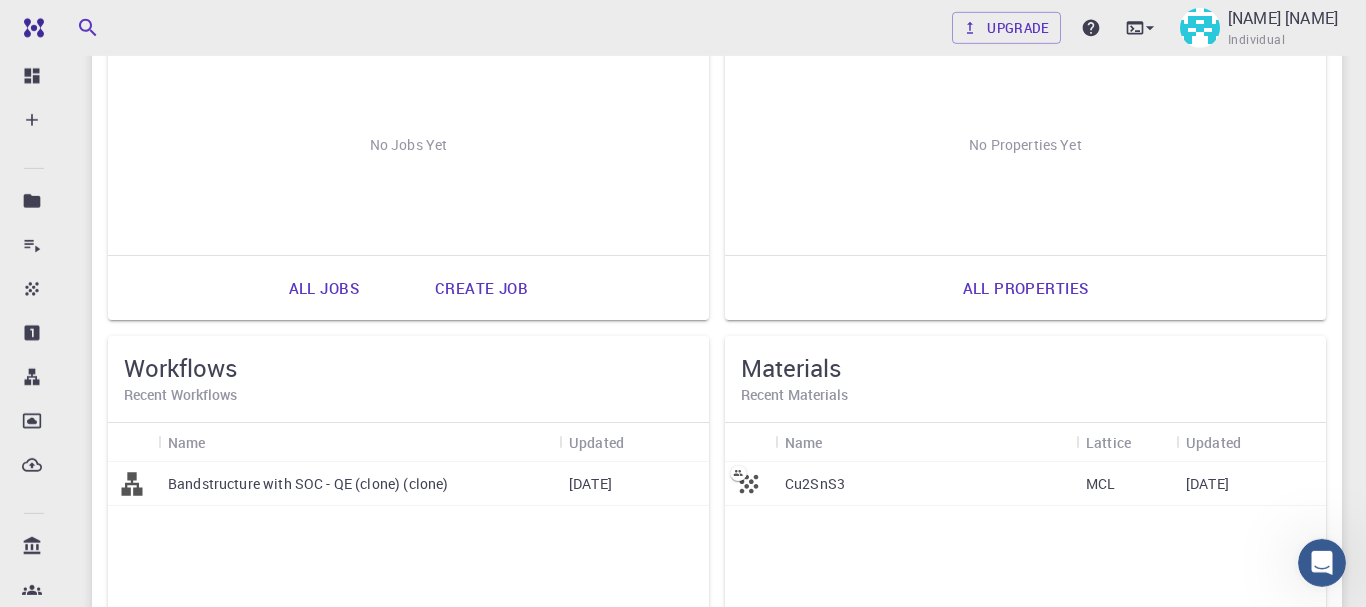 scroll, scrollTop: 326, scrollLeft: 0, axis: vertical 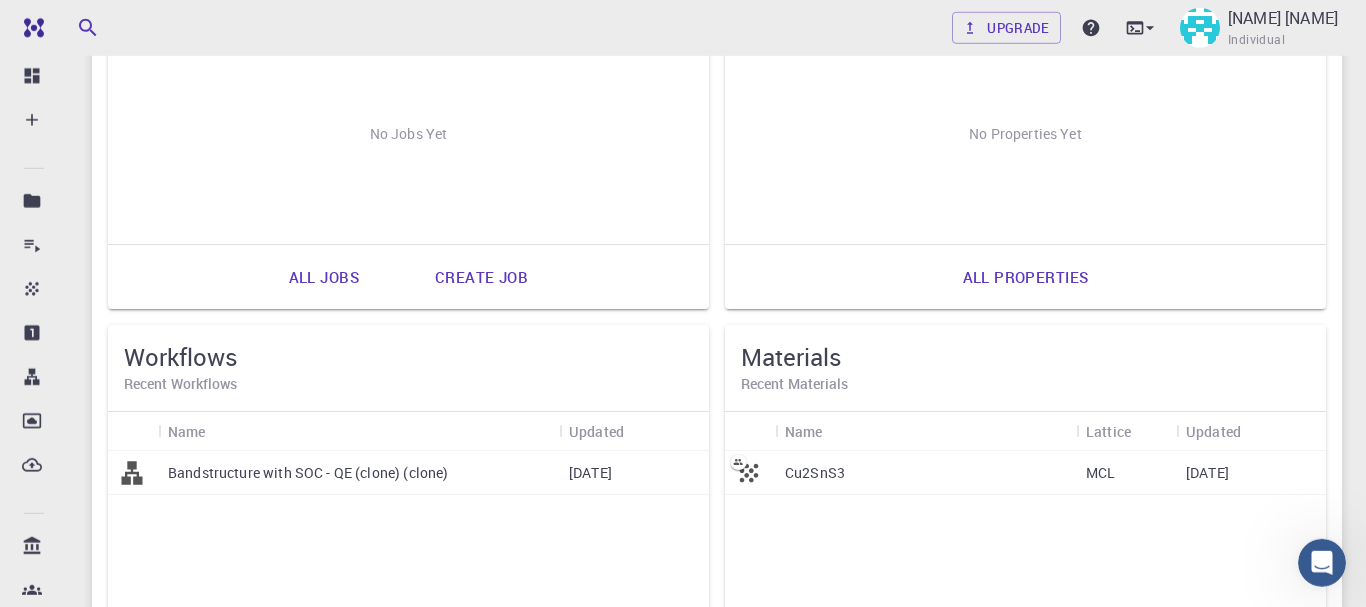 click on "Cu2SnS3" at bounding box center (815, 473) 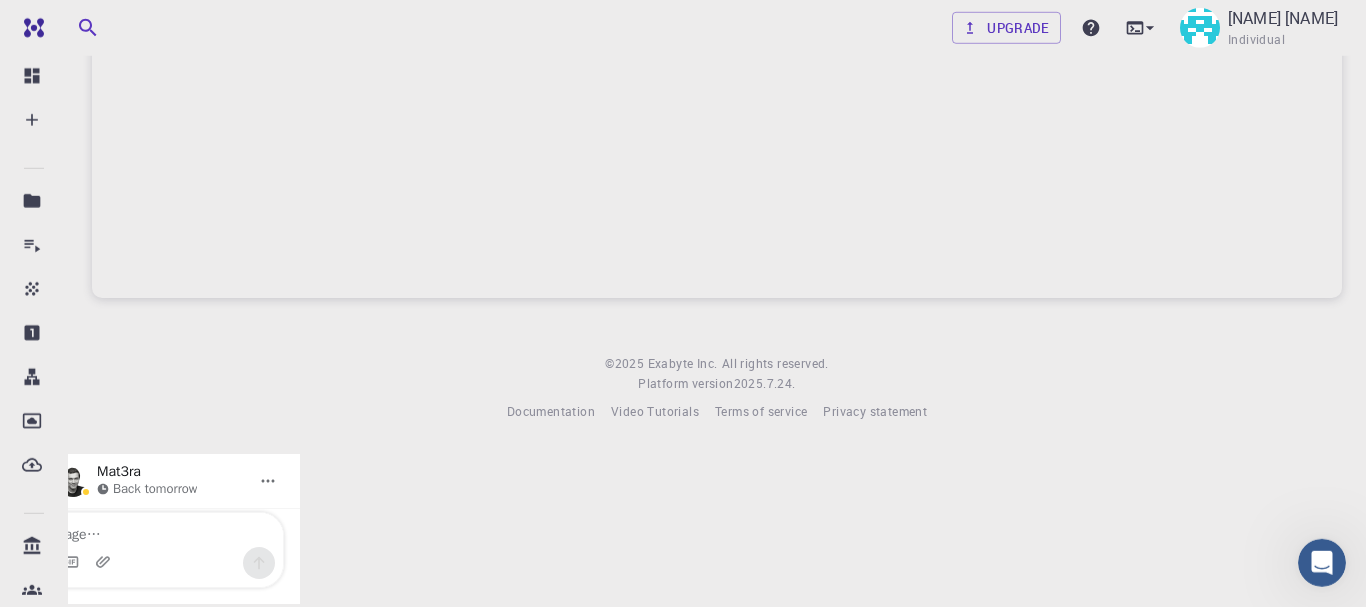 scroll, scrollTop: 0, scrollLeft: 0, axis: both 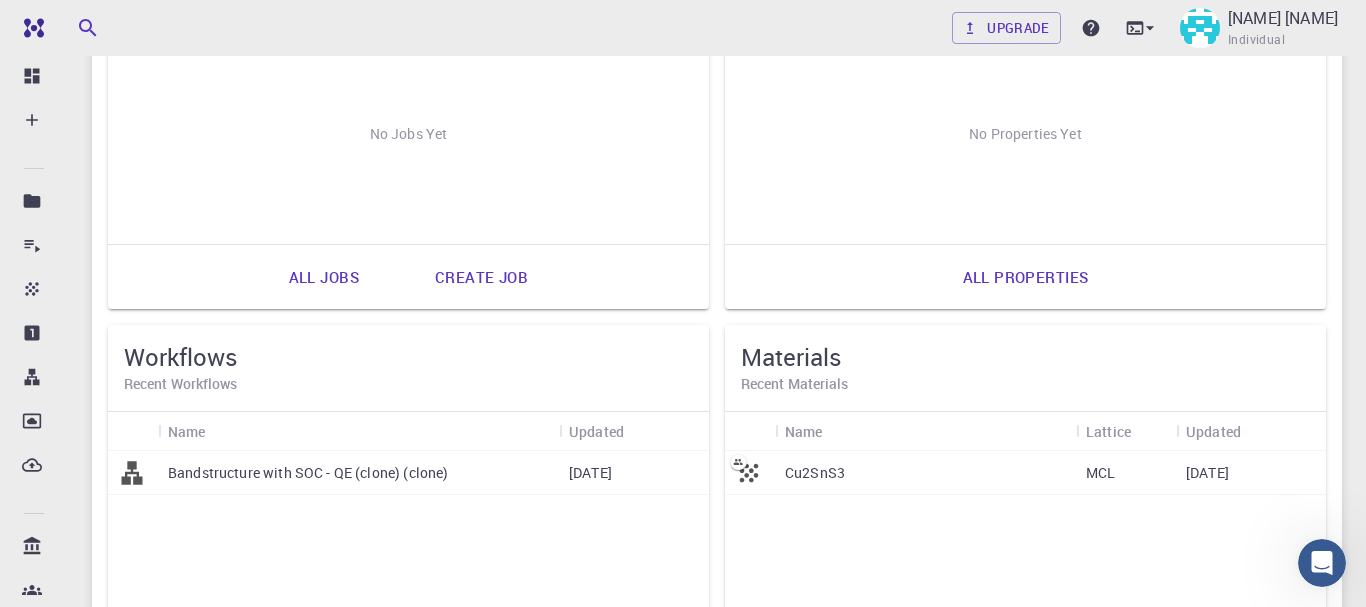 click on "Bandstructure with SOC - QE (clone) (clone)" at bounding box center (308, 473) 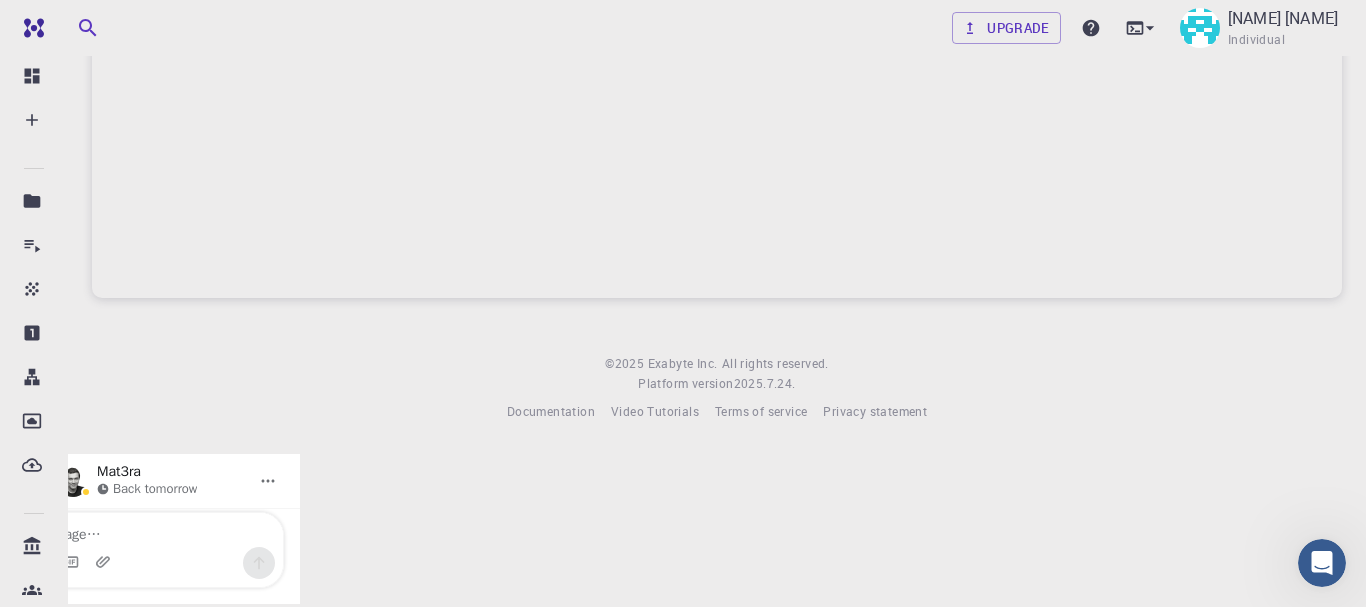 scroll, scrollTop: 0, scrollLeft: 0, axis: both 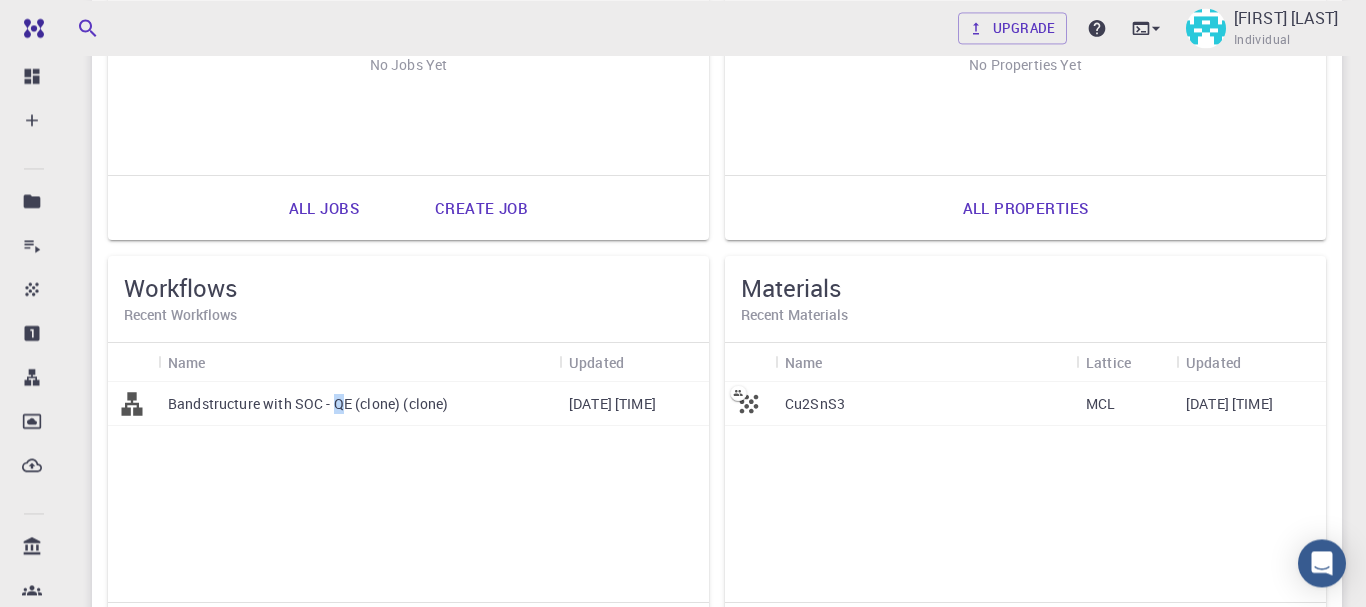 click on "Bandstructure with SOC - QE (clone) (clone)" at bounding box center [308, 404] 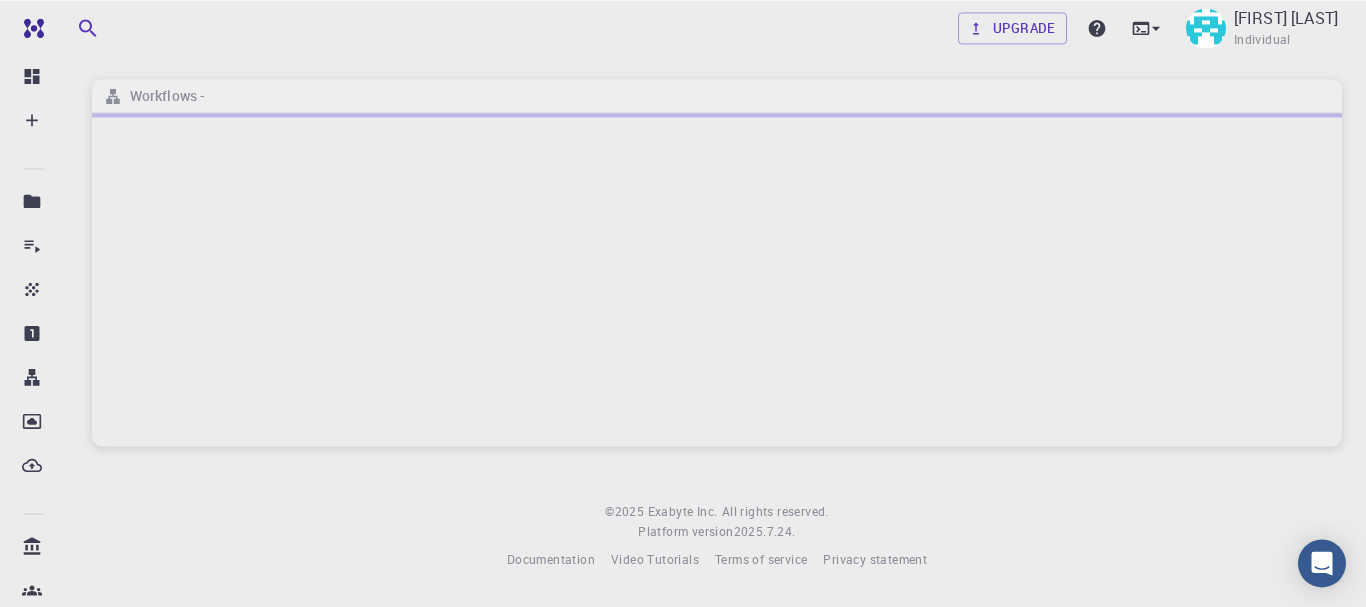 scroll, scrollTop: 0, scrollLeft: 0, axis: both 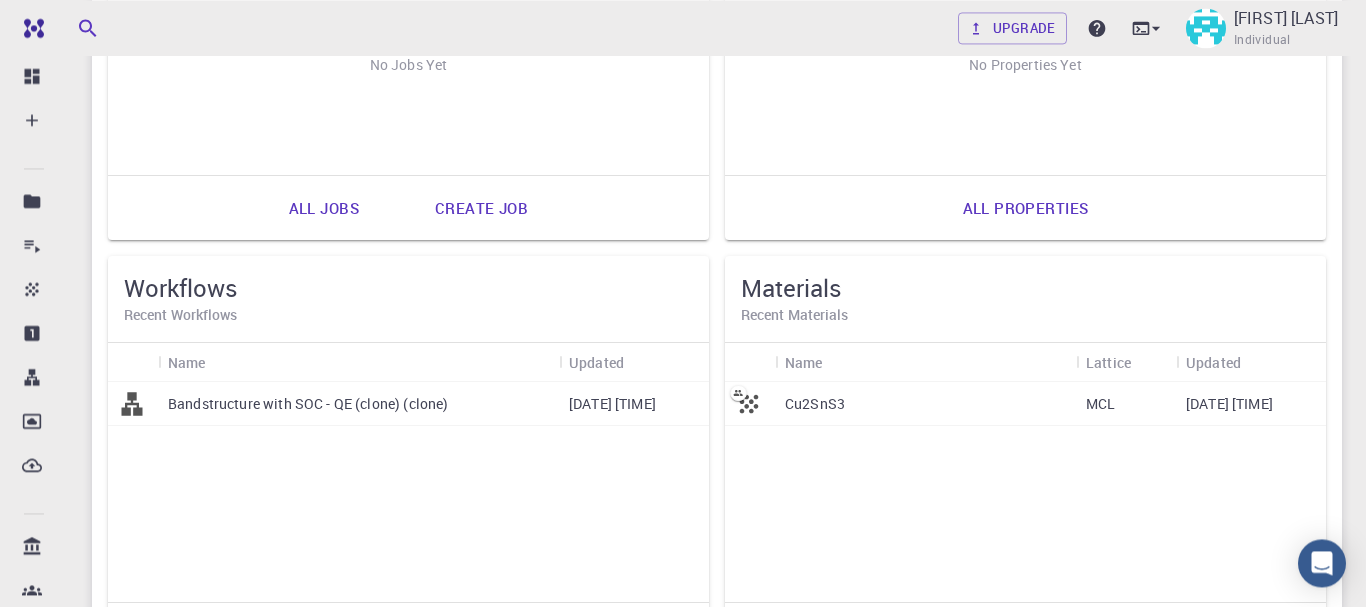 click on "MCL" at bounding box center (1126, 404) 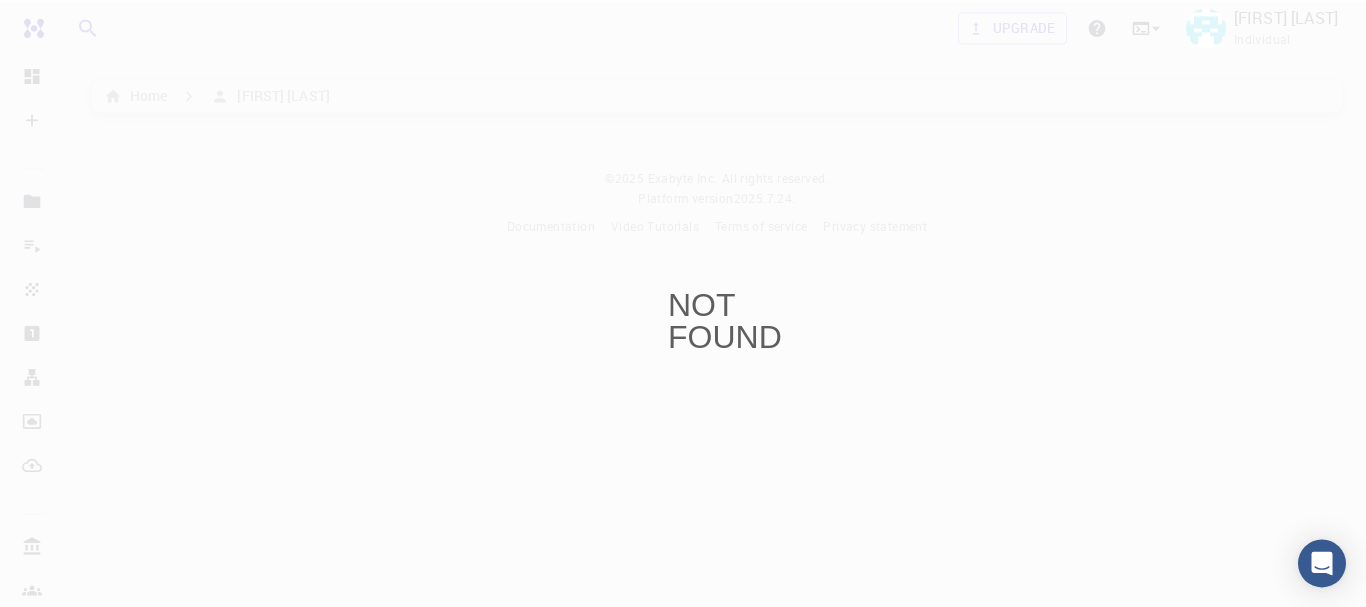 scroll, scrollTop: 0, scrollLeft: 0, axis: both 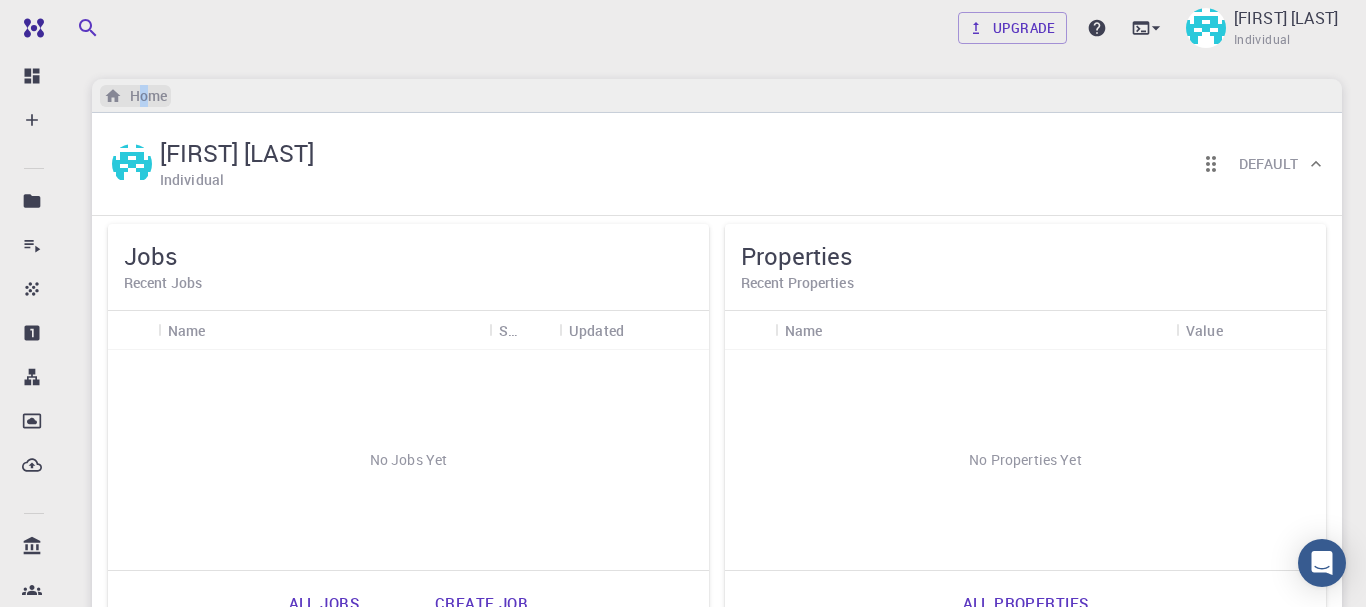 click on "Home" at bounding box center (144, 96) 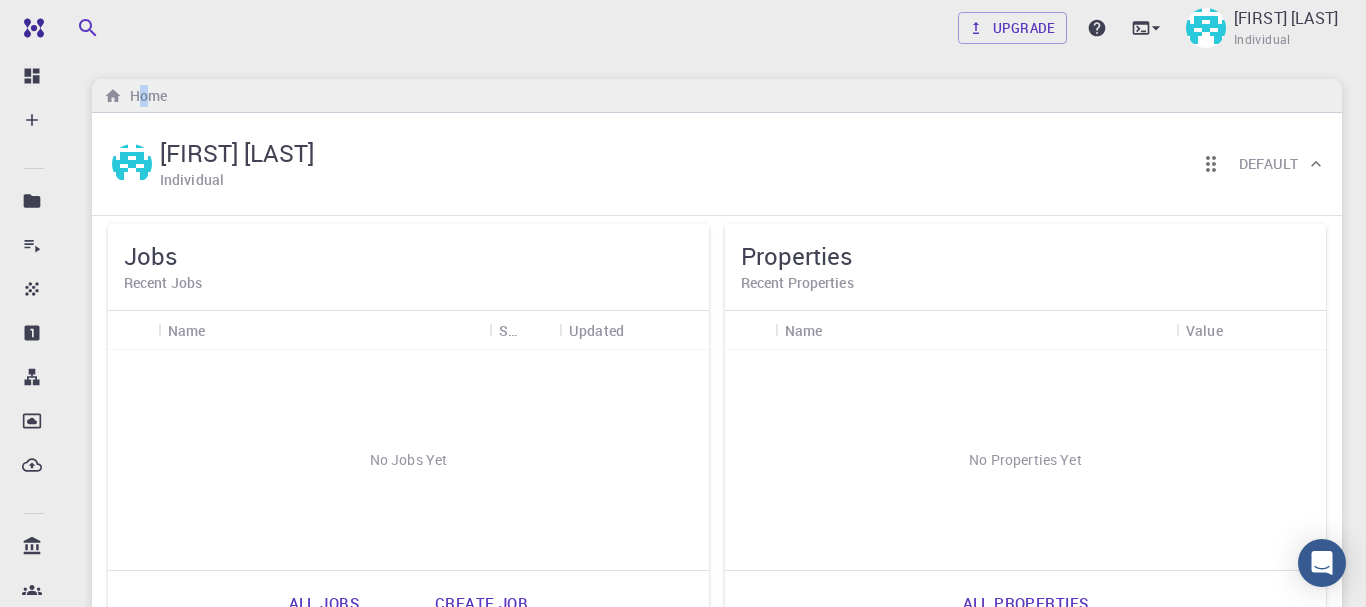click on "Home" at bounding box center (717, 96) 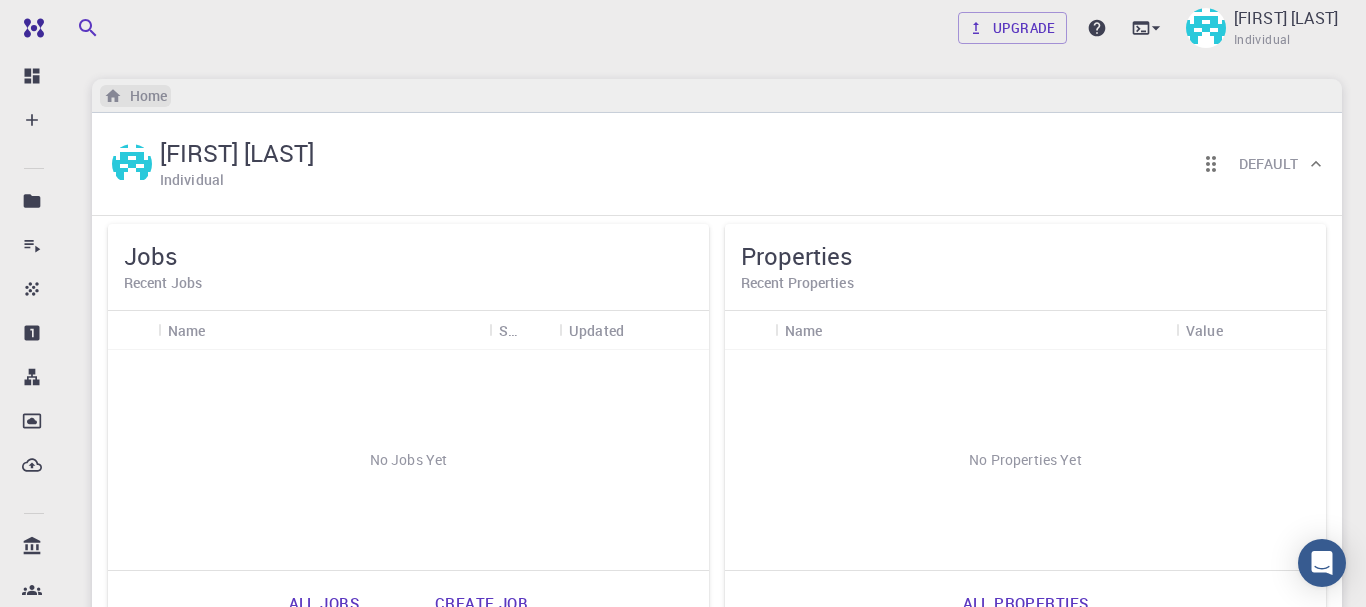 click on "Home" at bounding box center (144, 96) 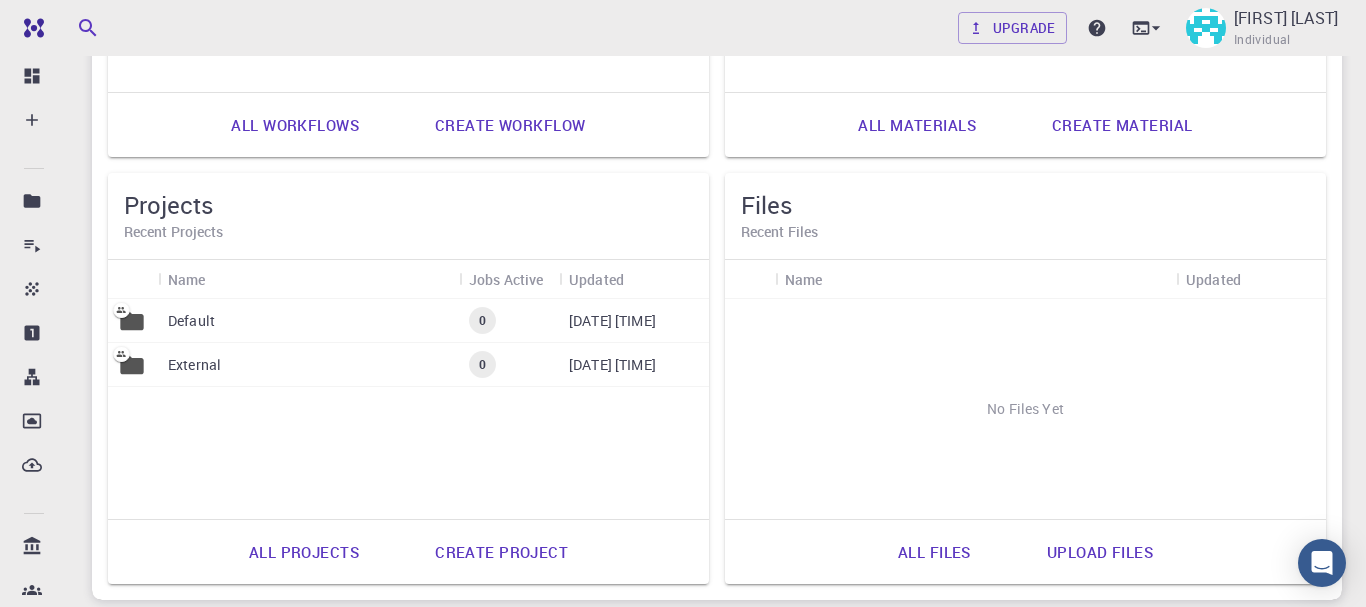 scroll, scrollTop: 908, scrollLeft: 0, axis: vertical 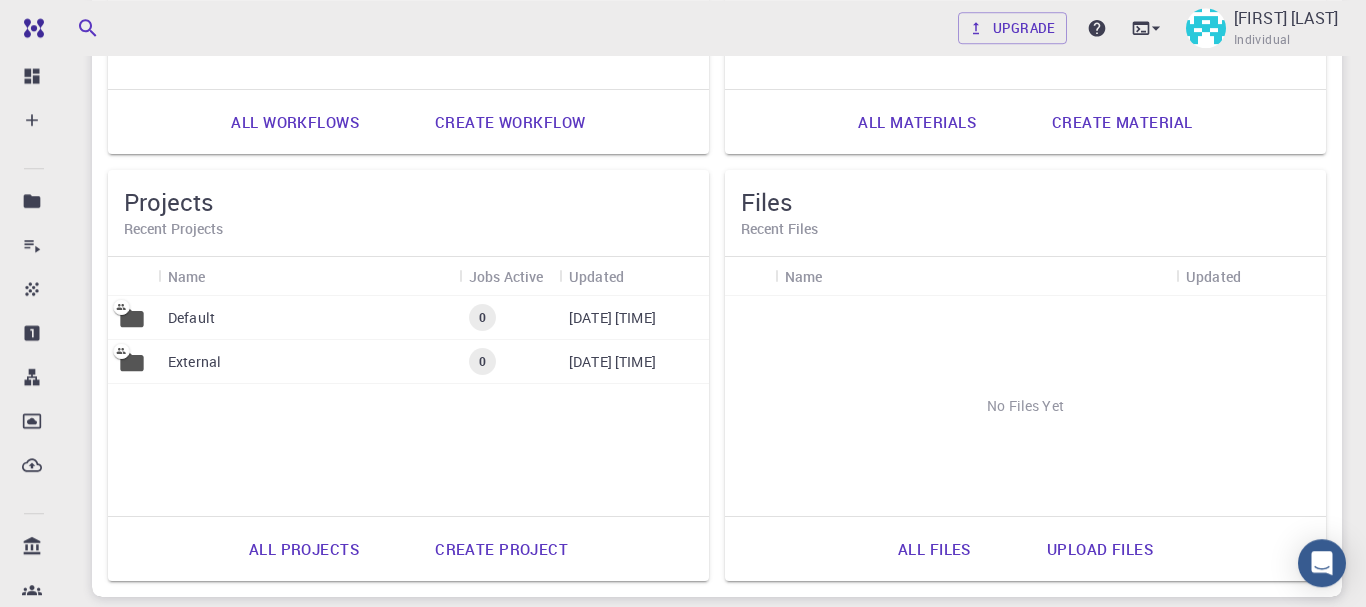 click on "0" at bounding box center (509, 318) 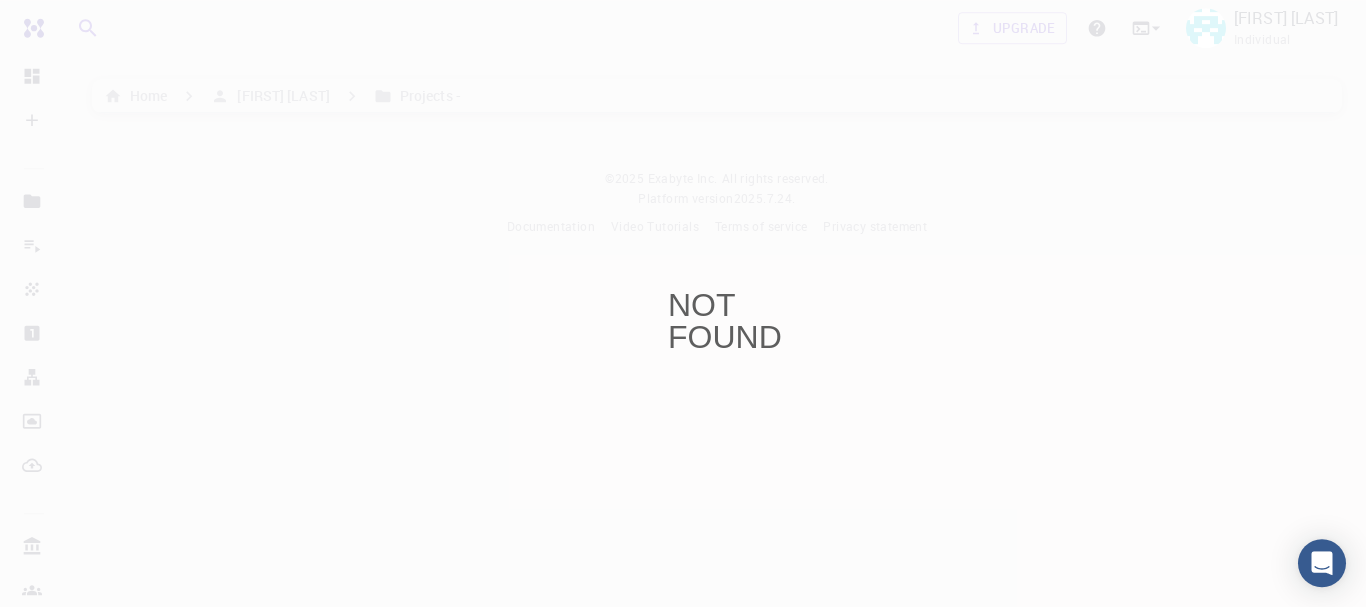 scroll, scrollTop: 0, scrollLeft: 0, axis: both 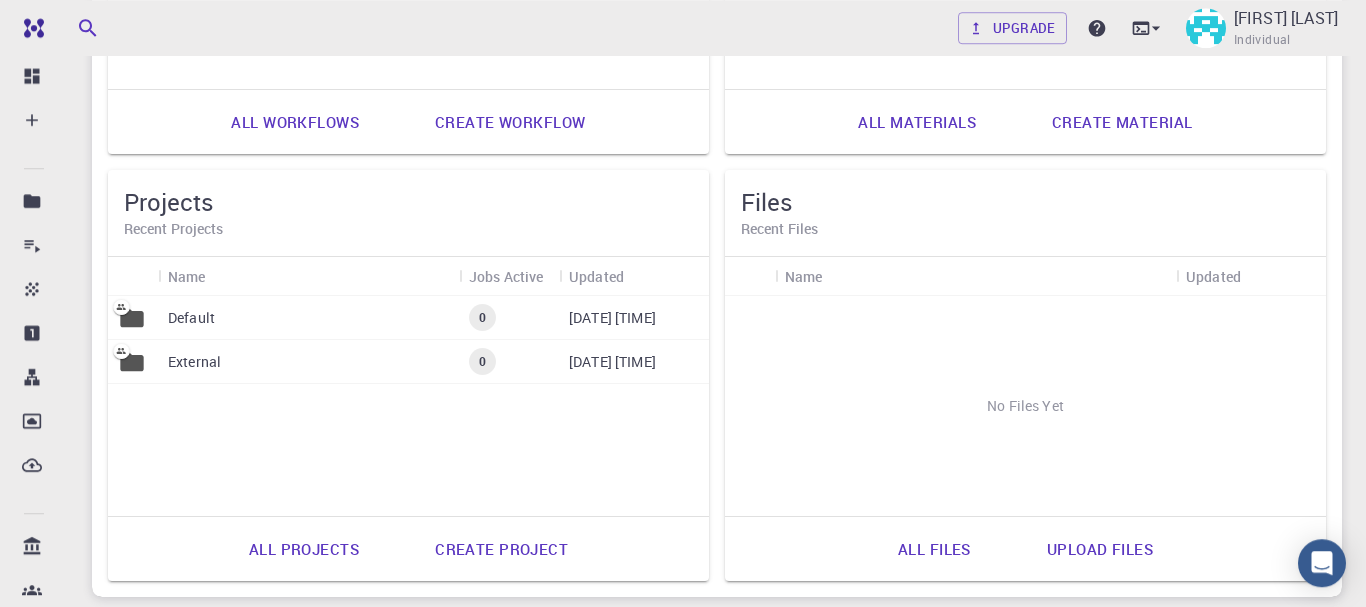 click on "[DATE] [TIME]" at bounding box center (612, 362) 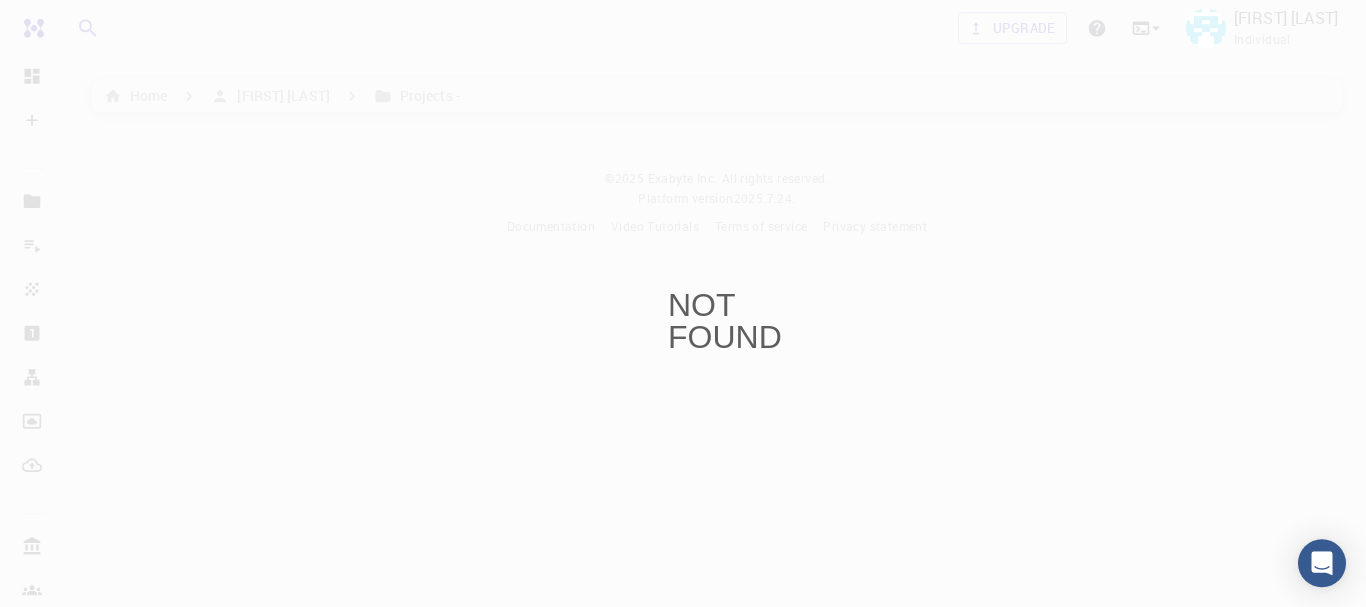 scroll, scrollTop: 0, scrollLeft: 0, axis: both 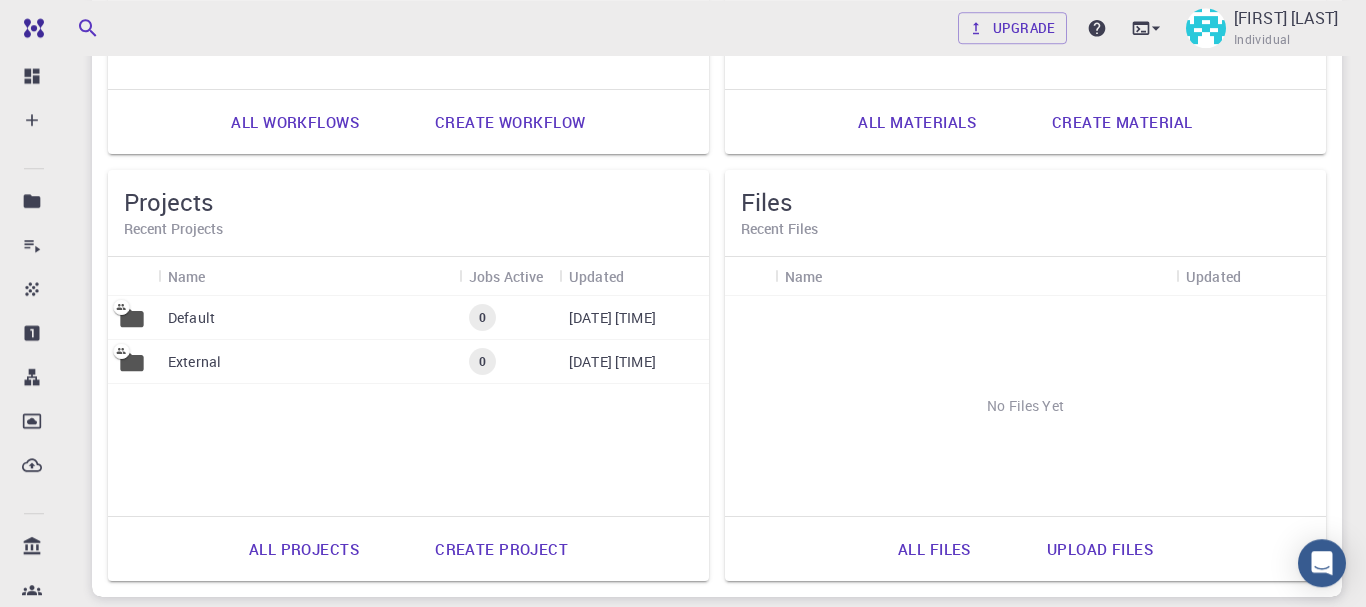 click on "Create project" at bounding box center [501, 549] 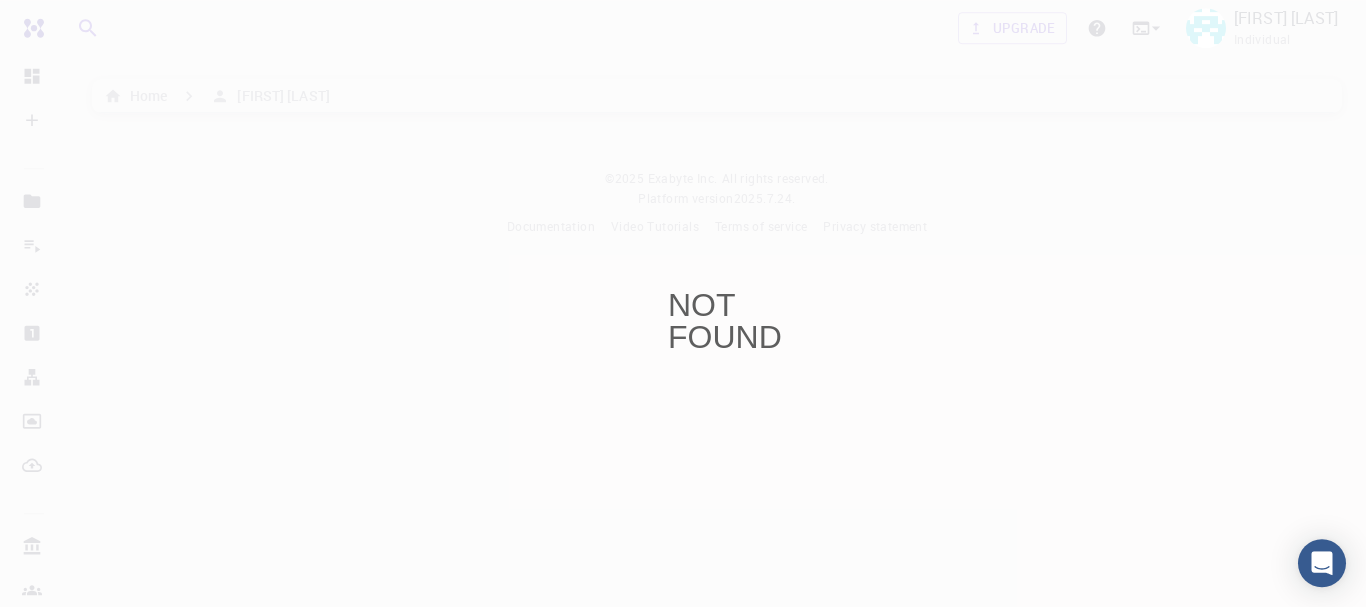 scroll, scrollTop: 0, scrollLeft: 0, axis: both 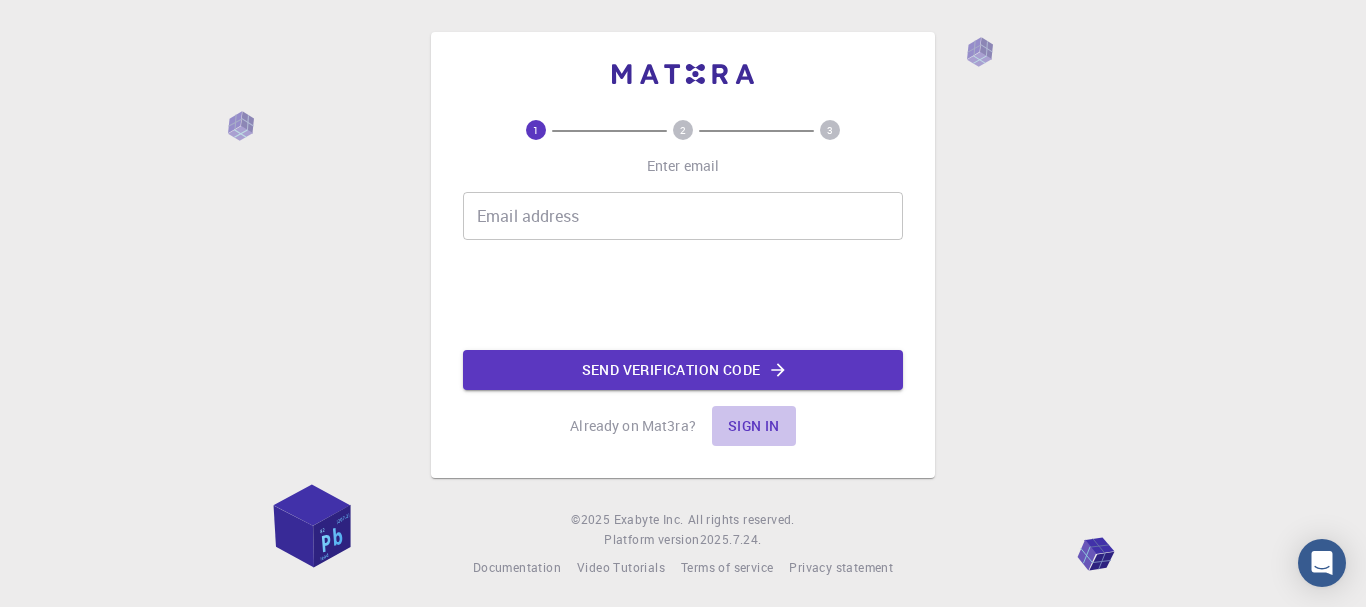 click on "Sign in" at bounding box center (754, 426) 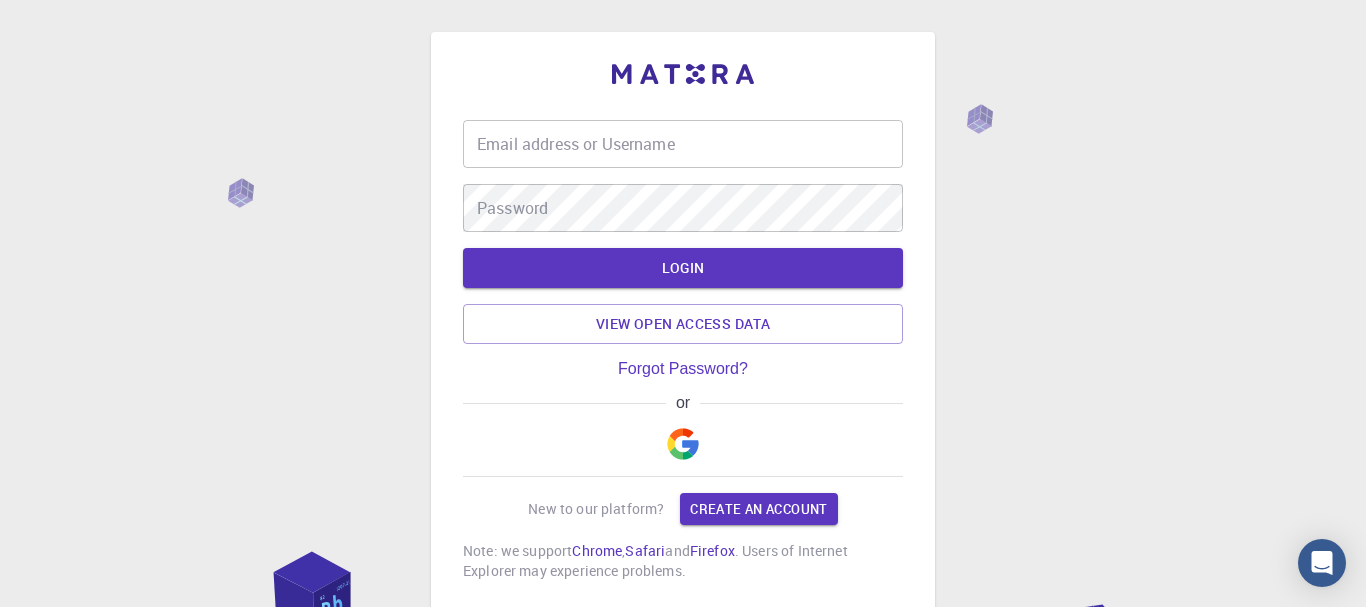 type on "boukhalfam648" 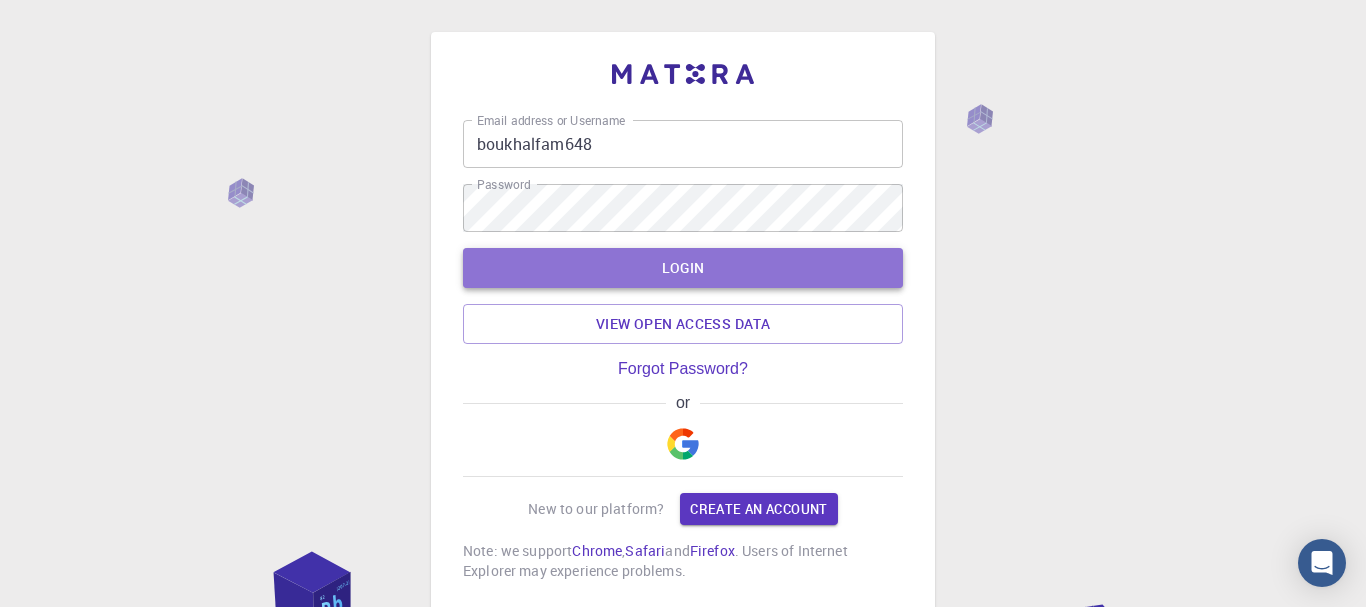 click on "LOGIN" at bounding box center [683, 268] 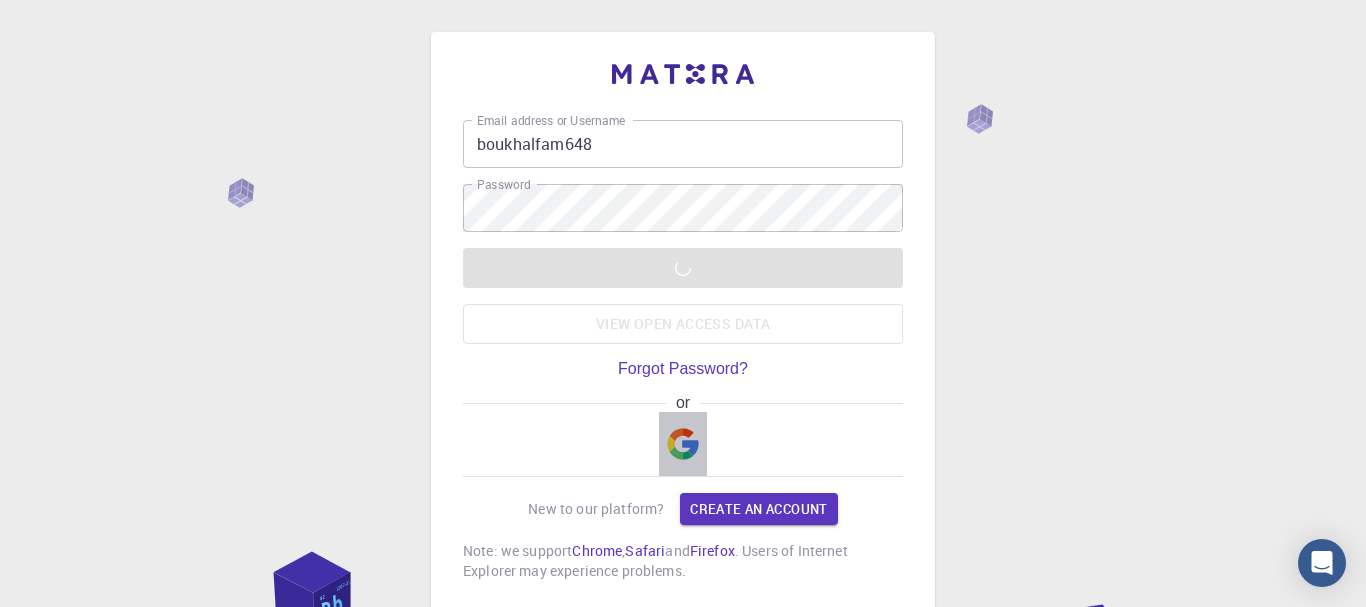 click at bounding box center (683, 444) 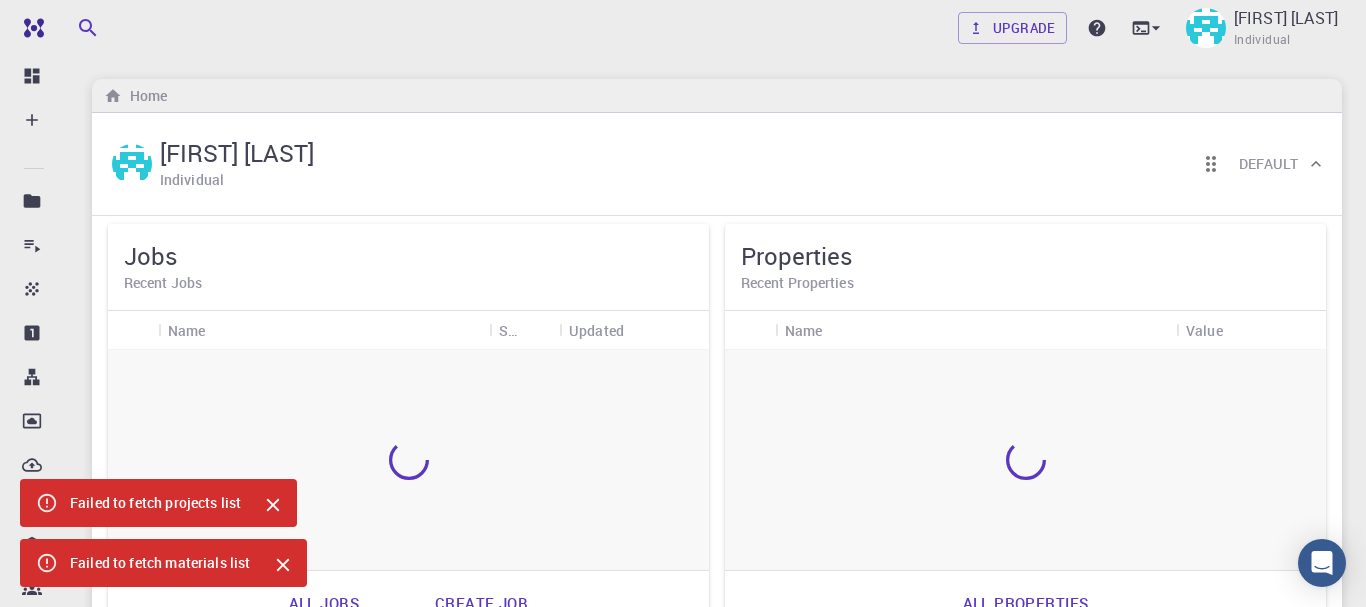 scroll, scrollTop: 0, scrollLeft: 0, axis: both 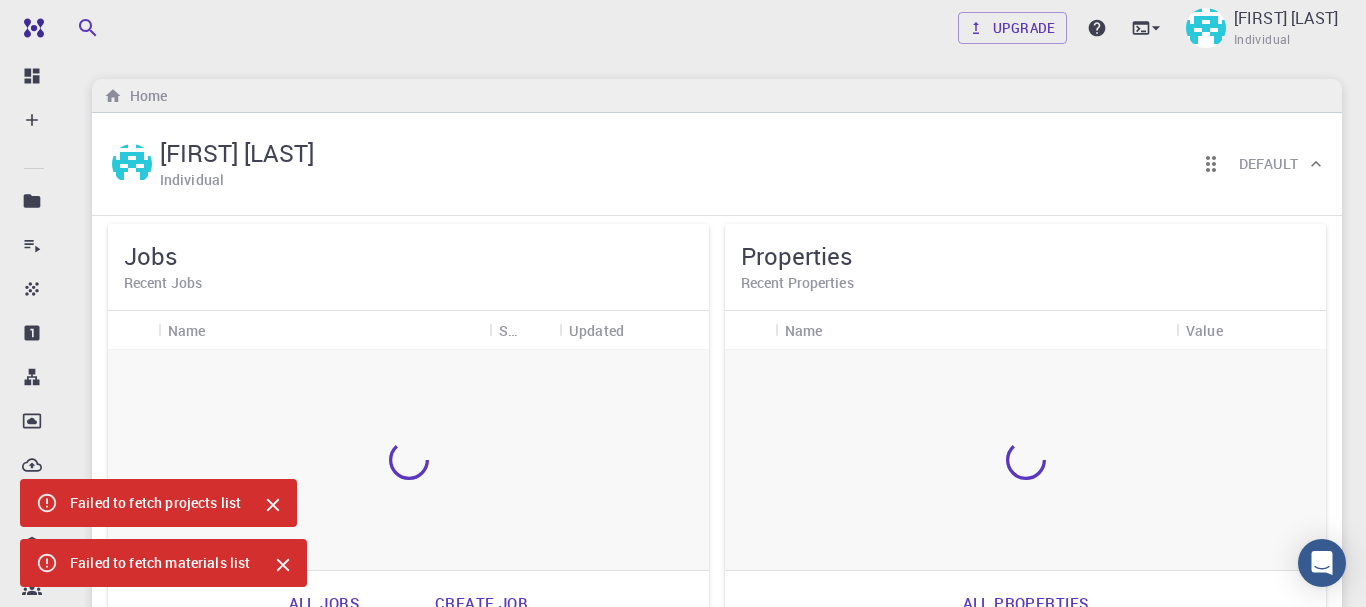 click 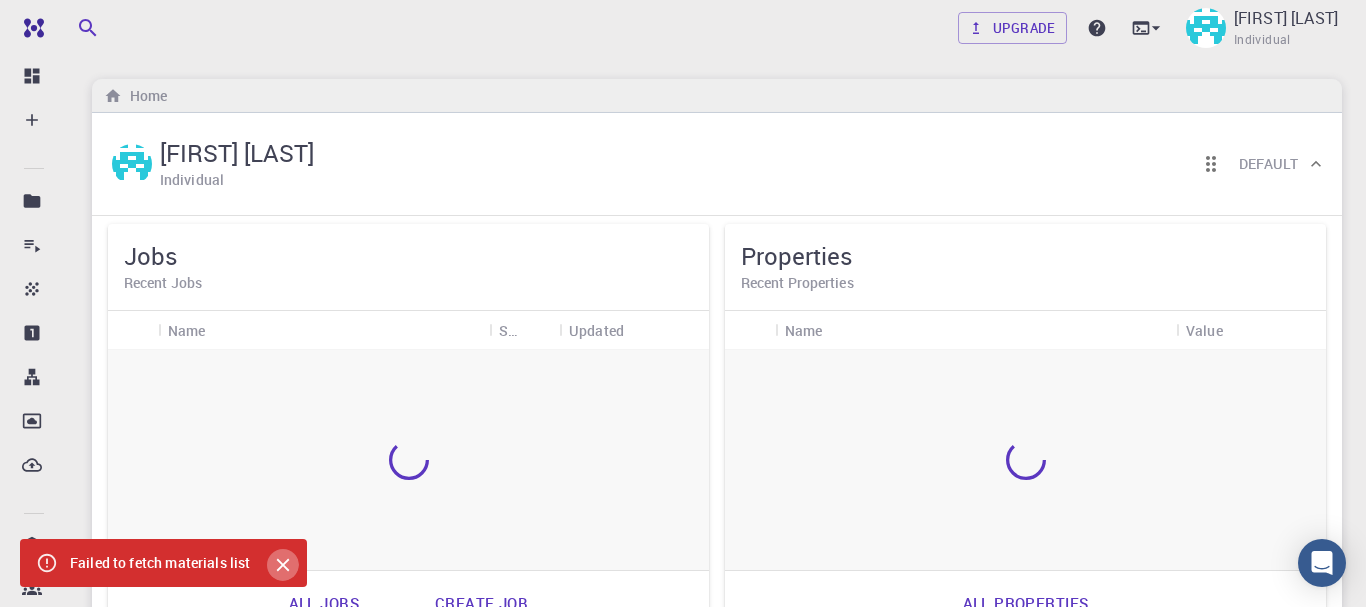 click 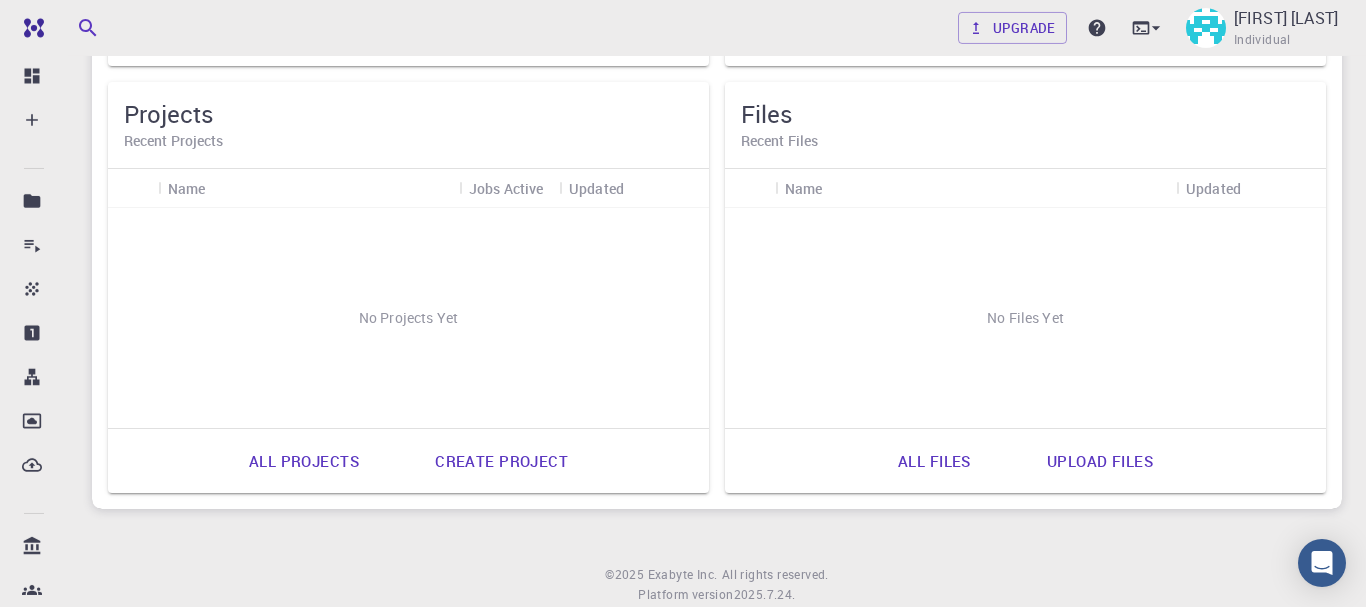 scroll, scrollTop: 999, scrollLeft: 0, axis: vertical 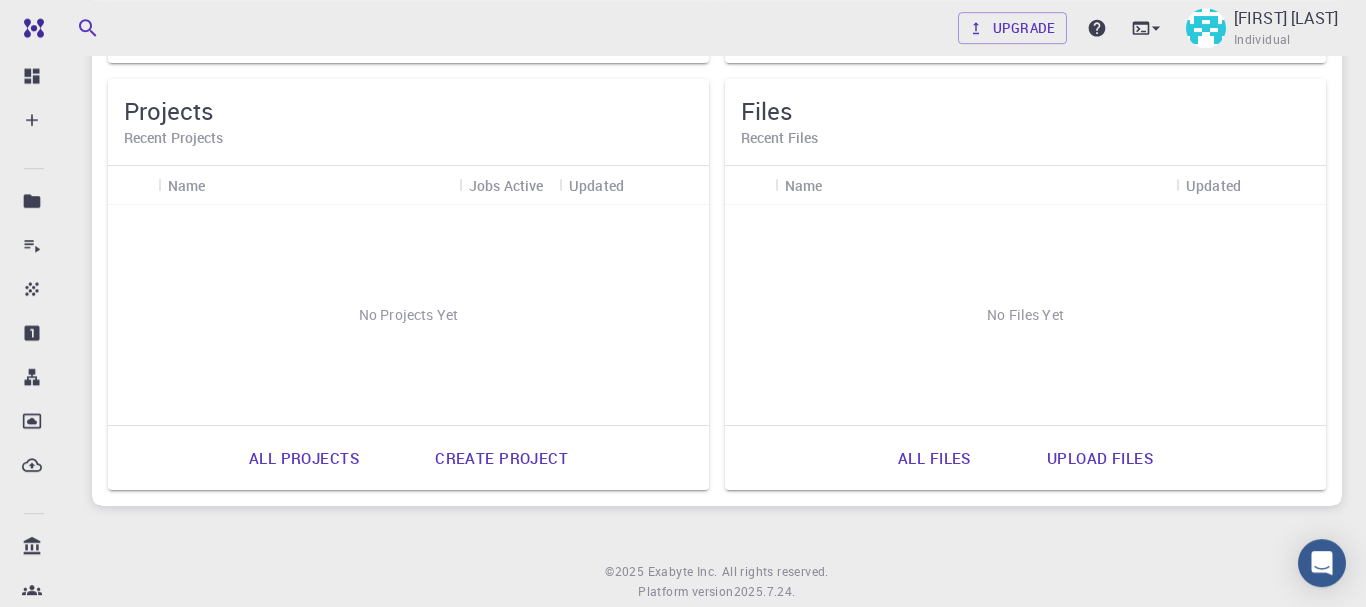 click on "Upload files" at bounding box center [1100, 458] 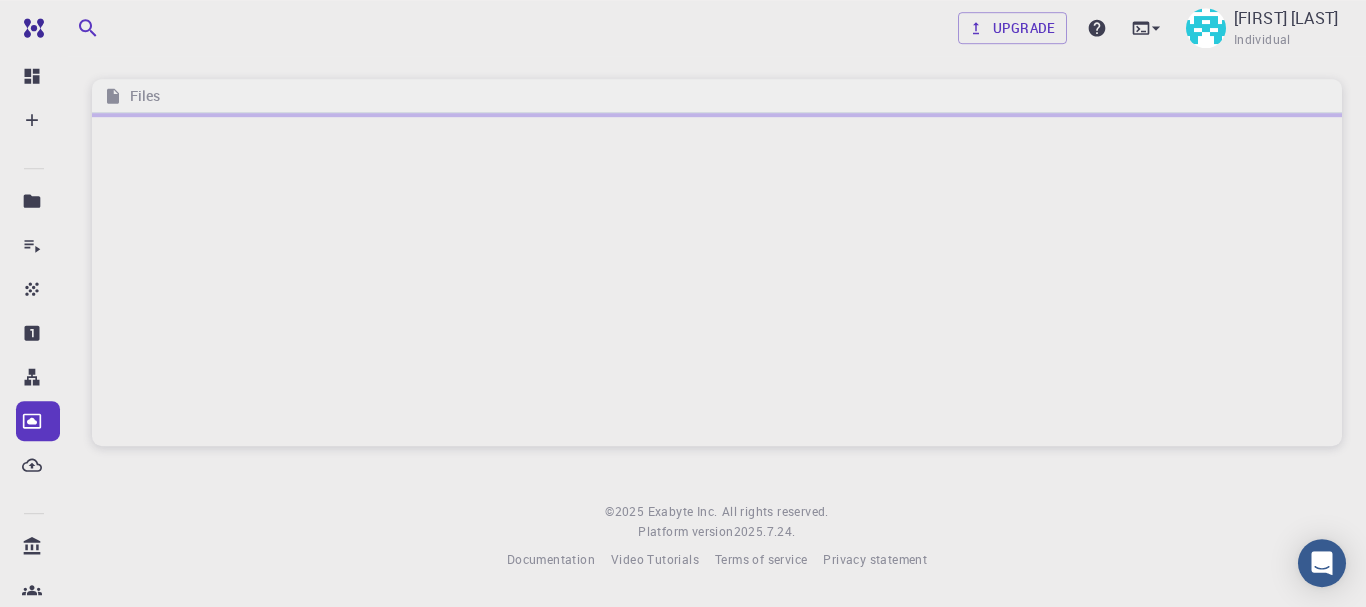 scroll, scrollTop: 0, scrollLeft: 0, axis: both 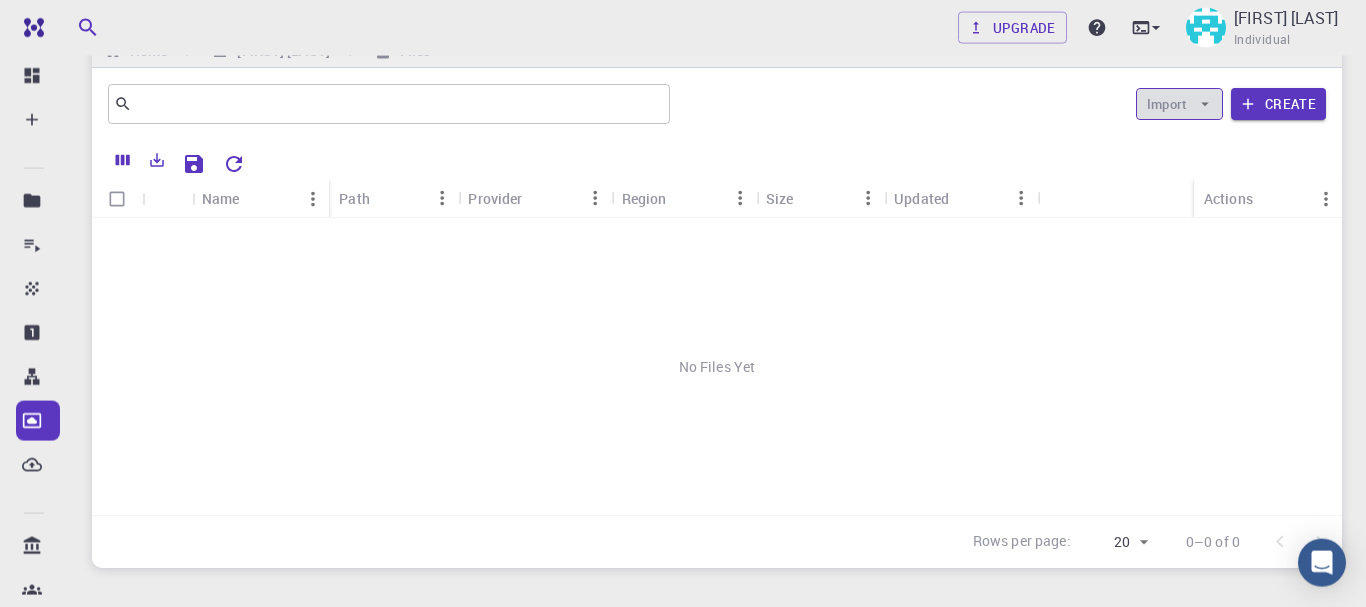 click on "Import" at bounding box center [1179, 104] 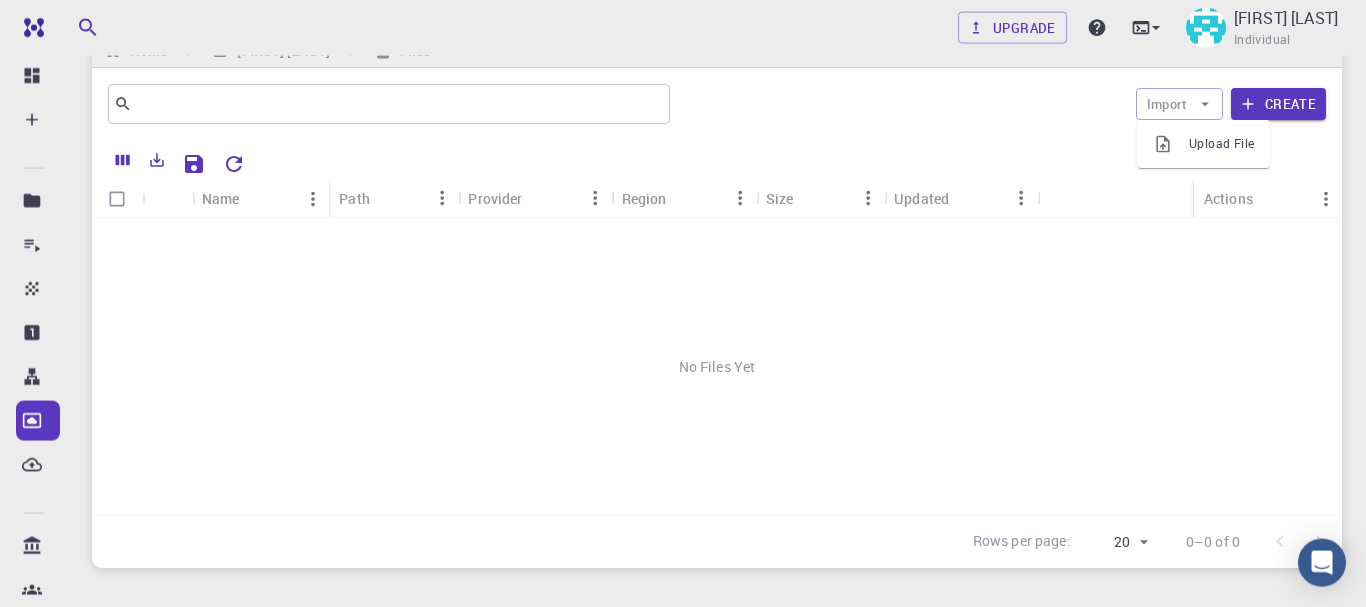 click on "Upload File" at bounding box center [1221, 144] 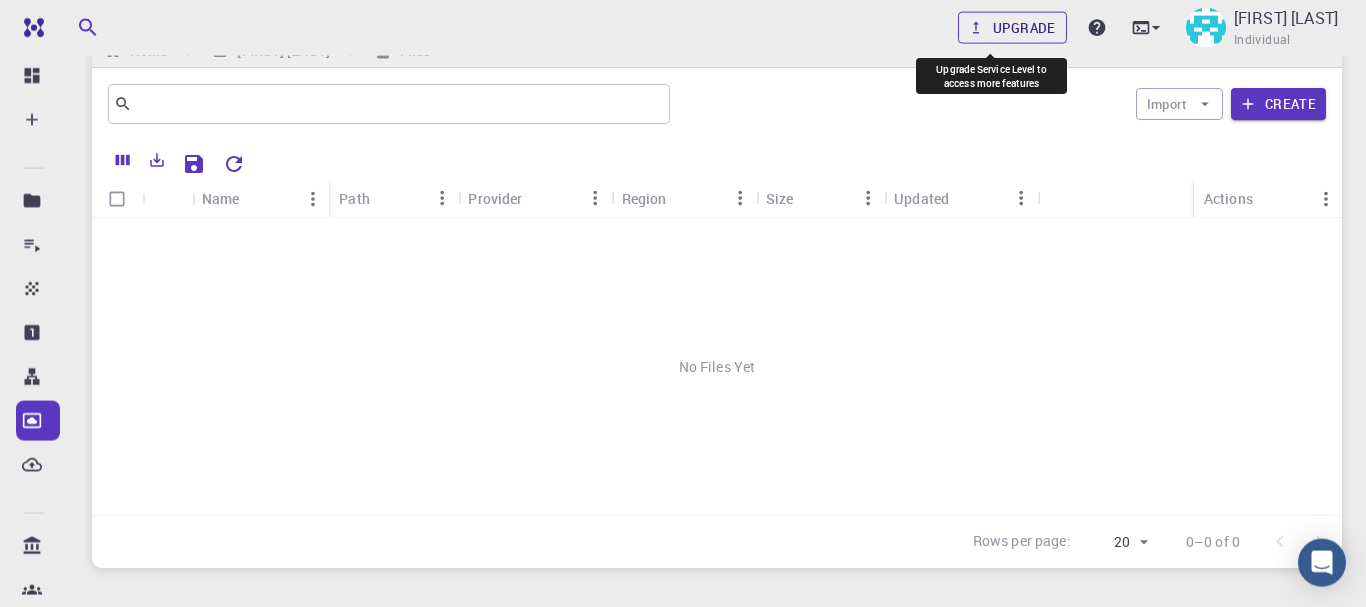 click on "Upgrade" at bounding box center [1012, 28] 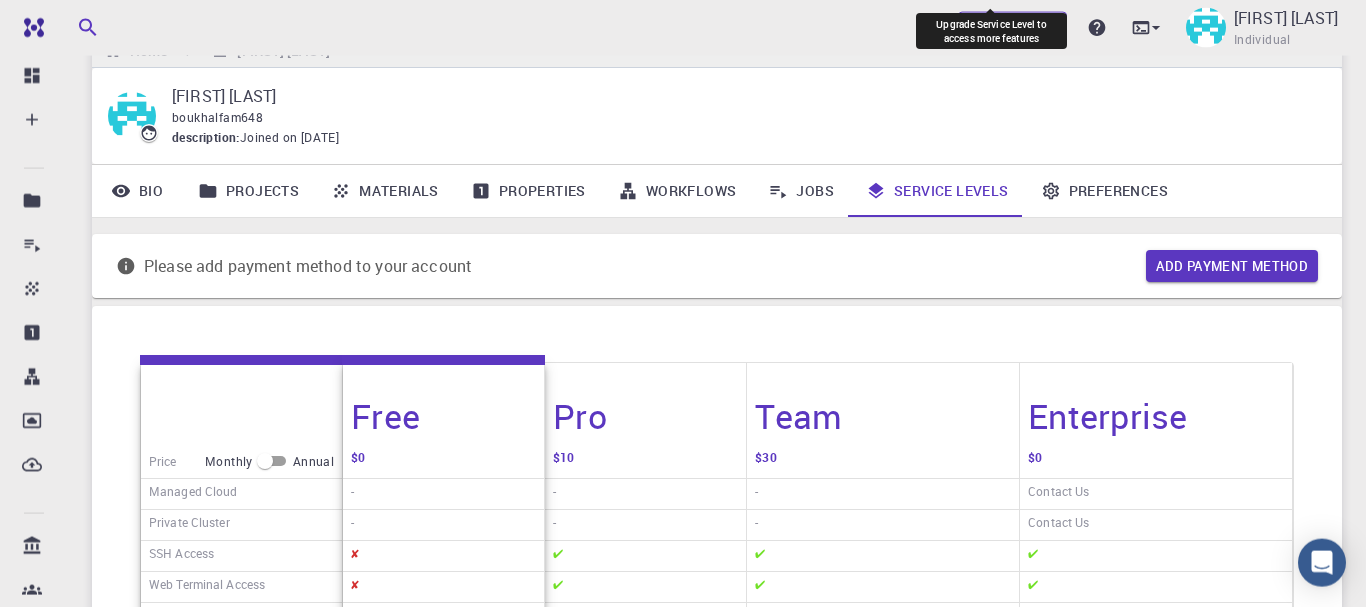 scroll, scrollTop: 0, scrollLeft: 0, axis: both 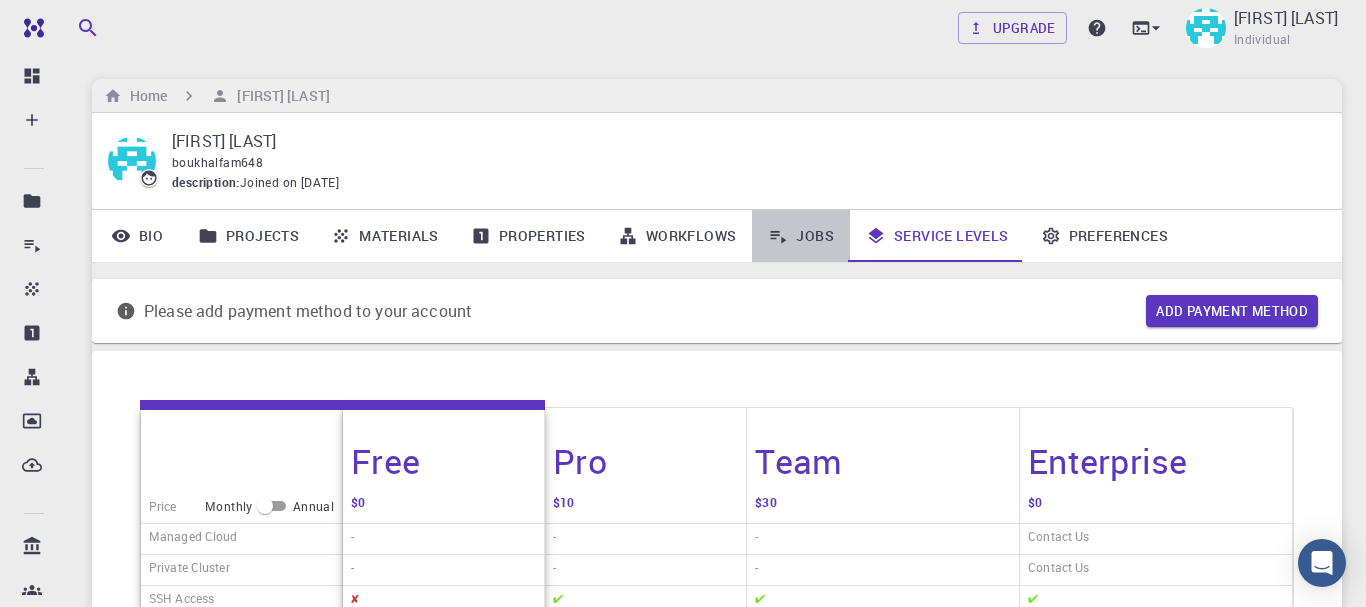 click on "Jobs" at bounding box center [801, 236] 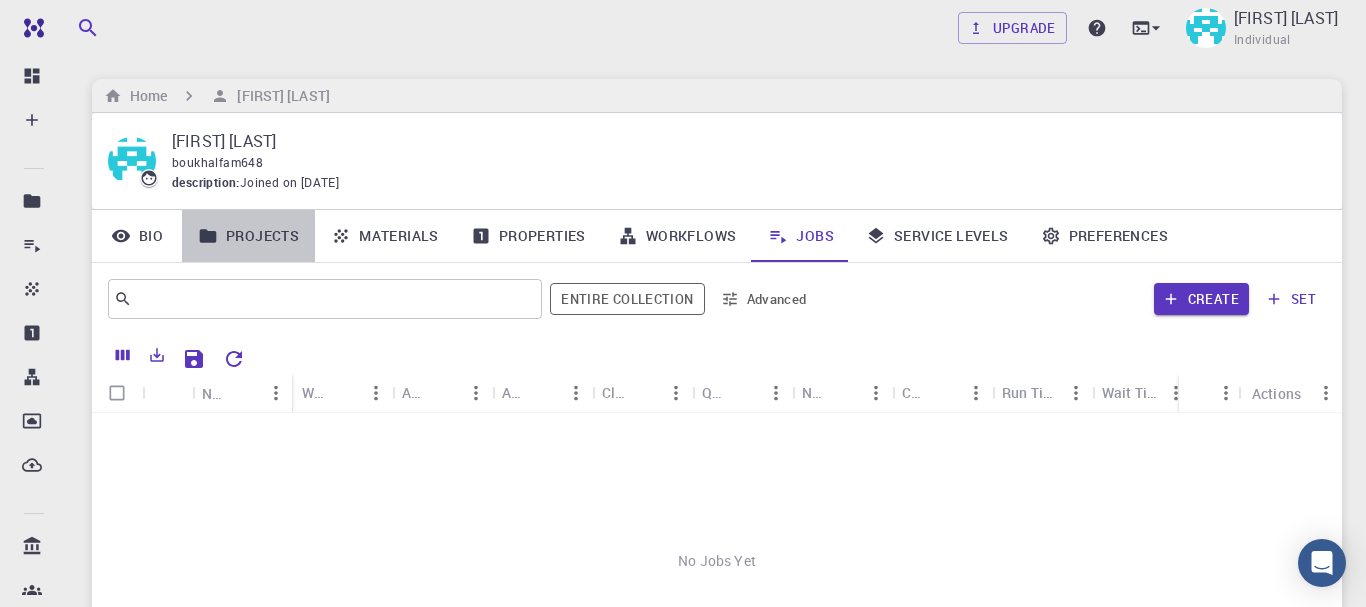 click on "Projects" at bounding box center [248, 236] 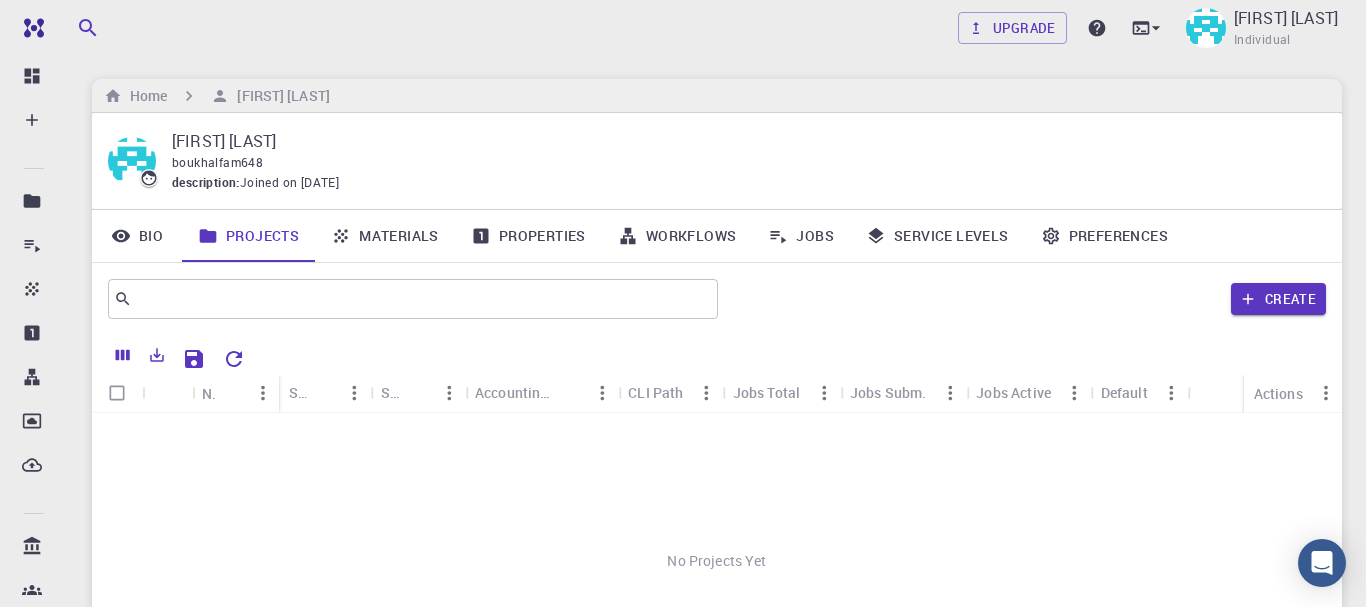 click on "Materials" at bounding box center [385, 236] 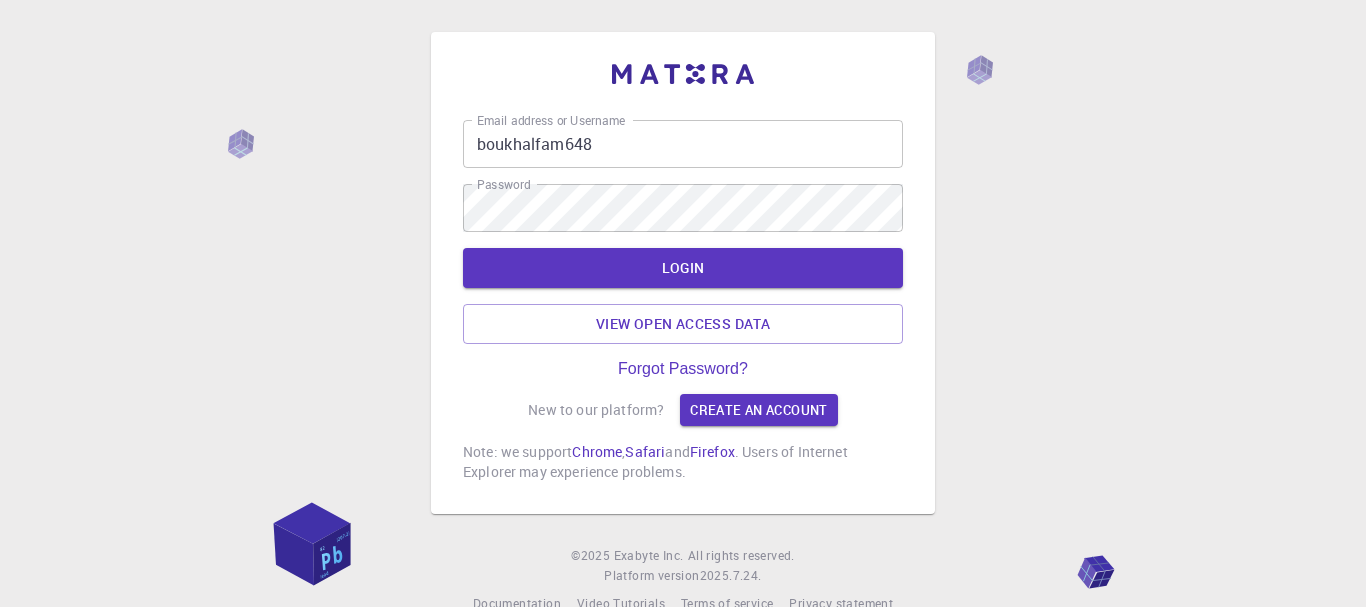 scroll, scrollTop: 0, scrollLeft: 0, axis: both 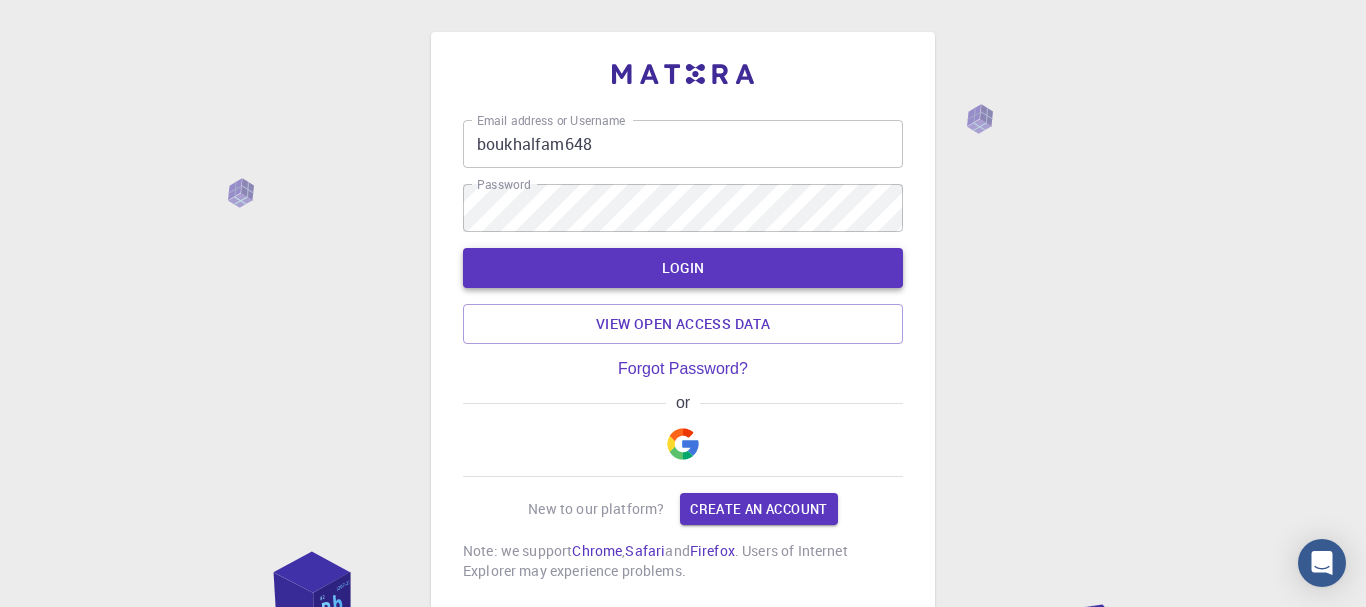 click on "LOGIN" at bounding box center (683, 268) 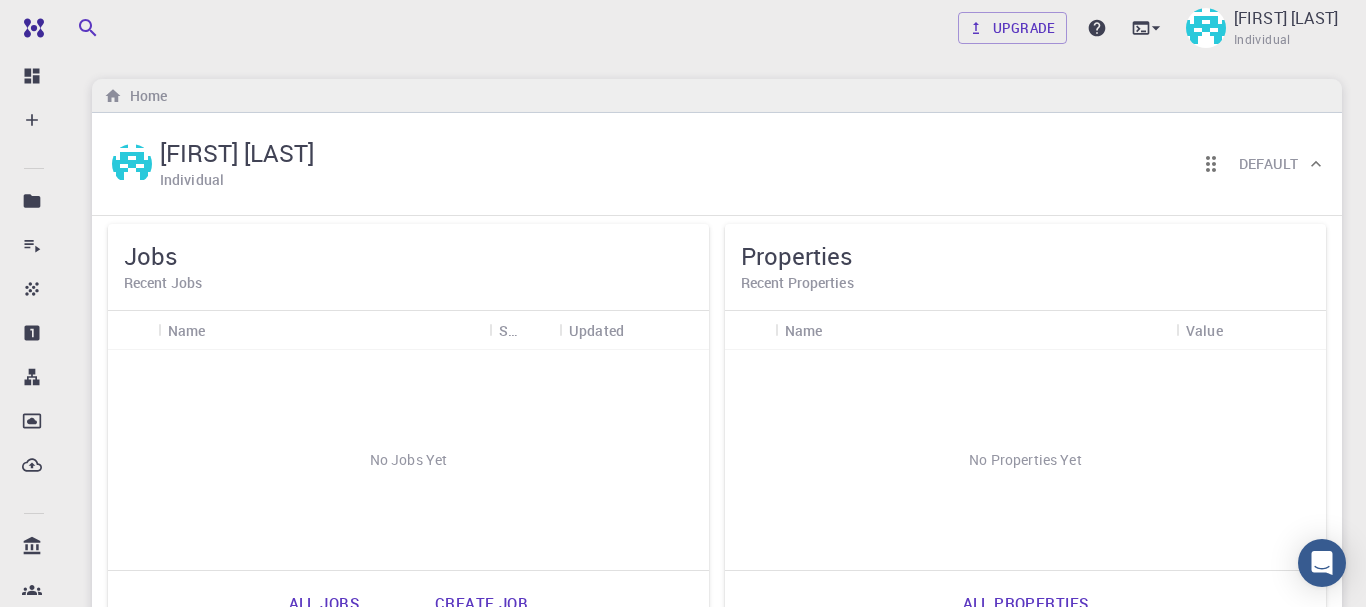 scroll, scrollTop: 0, scrollLeft: 0, axis: both 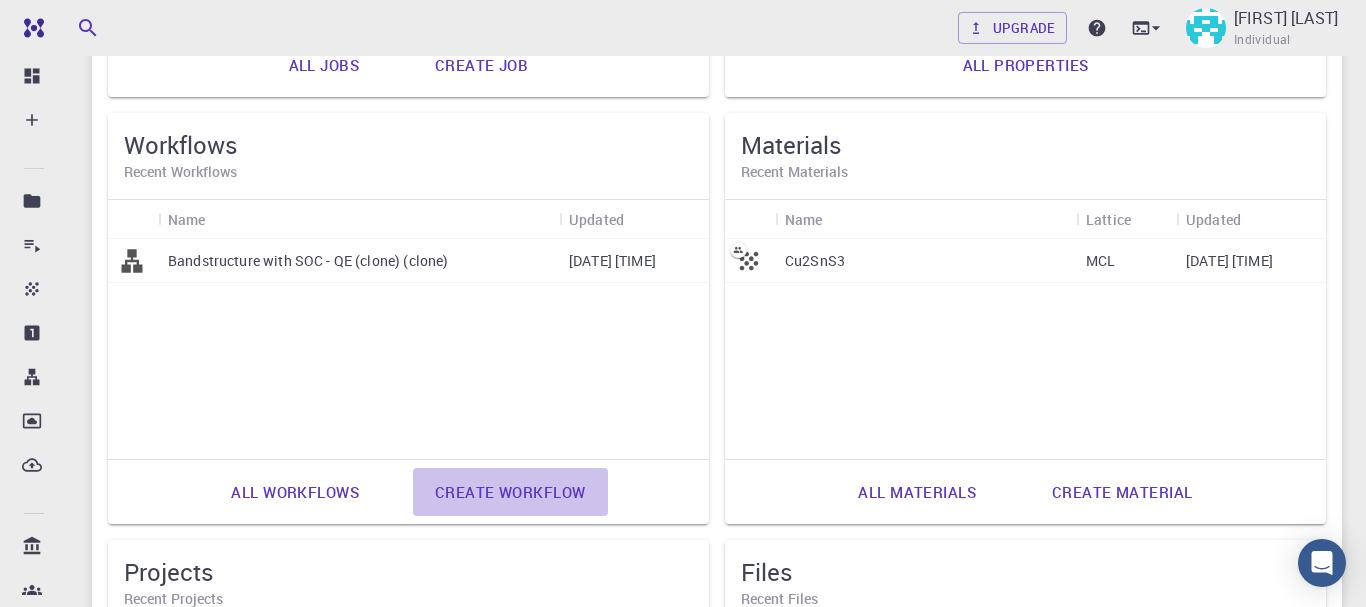 click on "Create workflow" at bounding box center [510, 492] 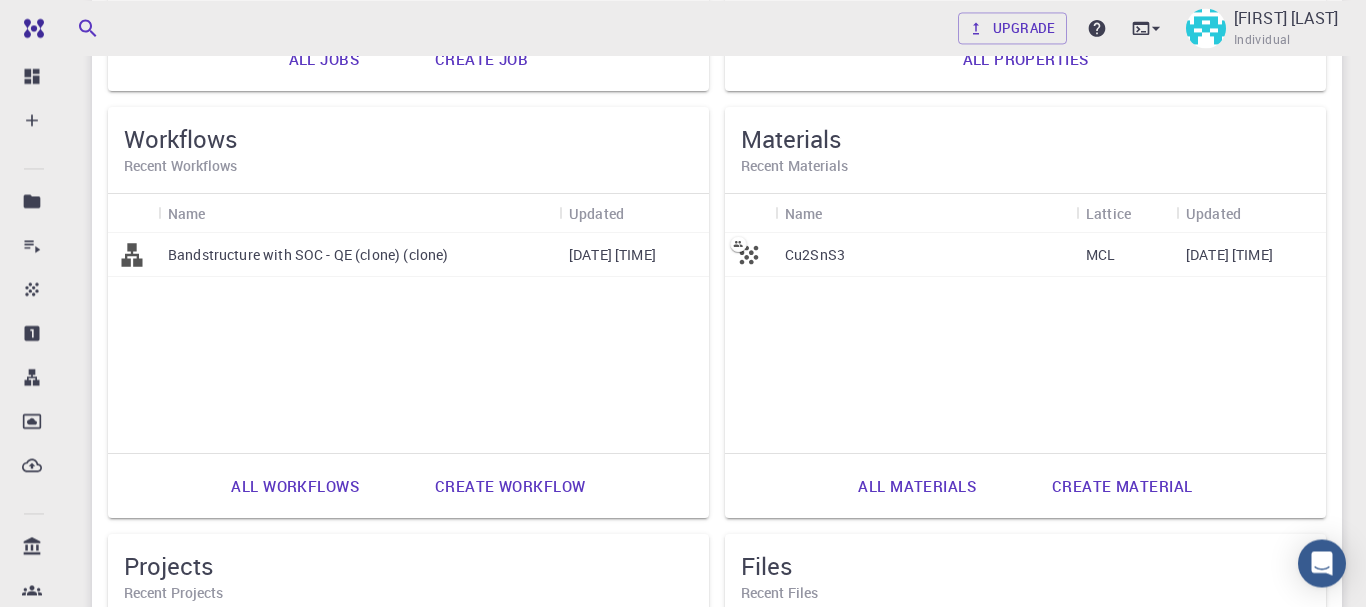 scroll, scrollTop: 546, scrollLeft: 0, axis: vertical 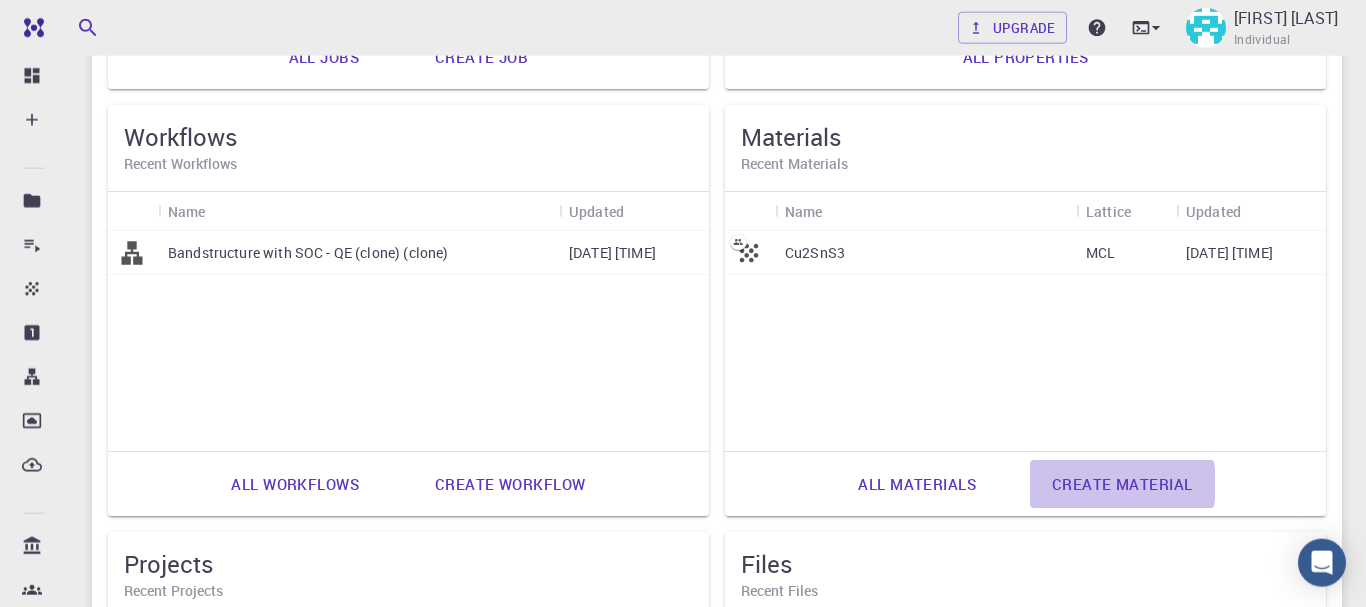click on "Create material" at bounding box center [1122, 484] 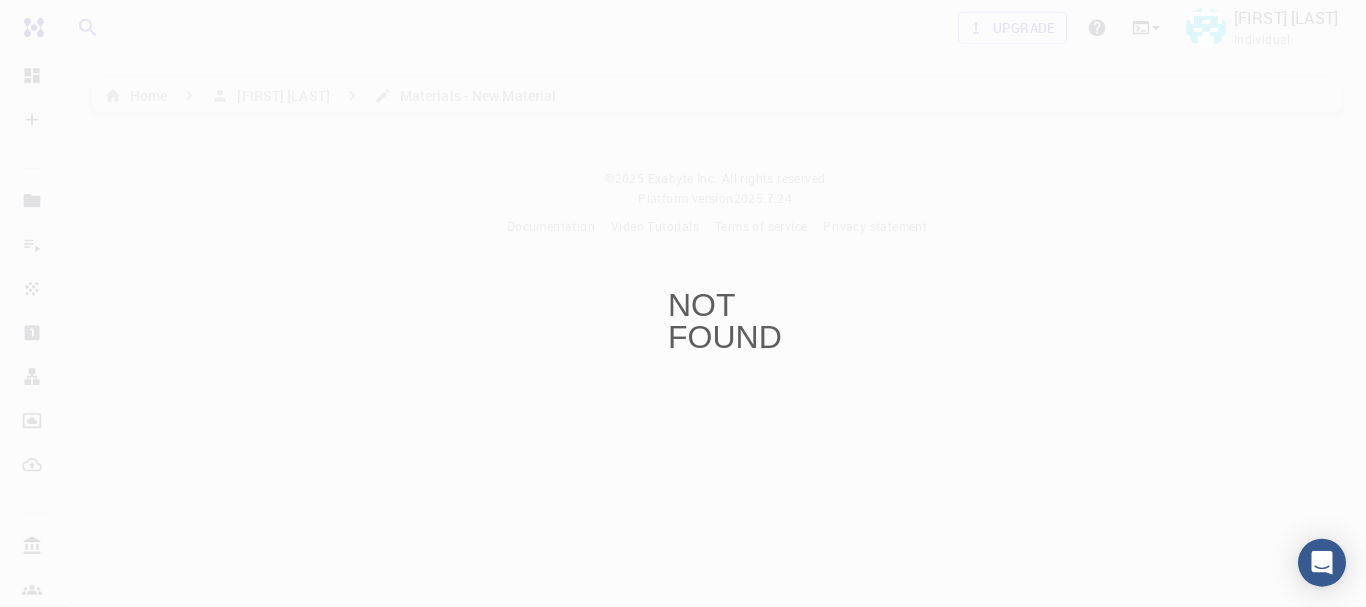 scroll, scrollTop: 0, scrollLeft: 0, axis: both 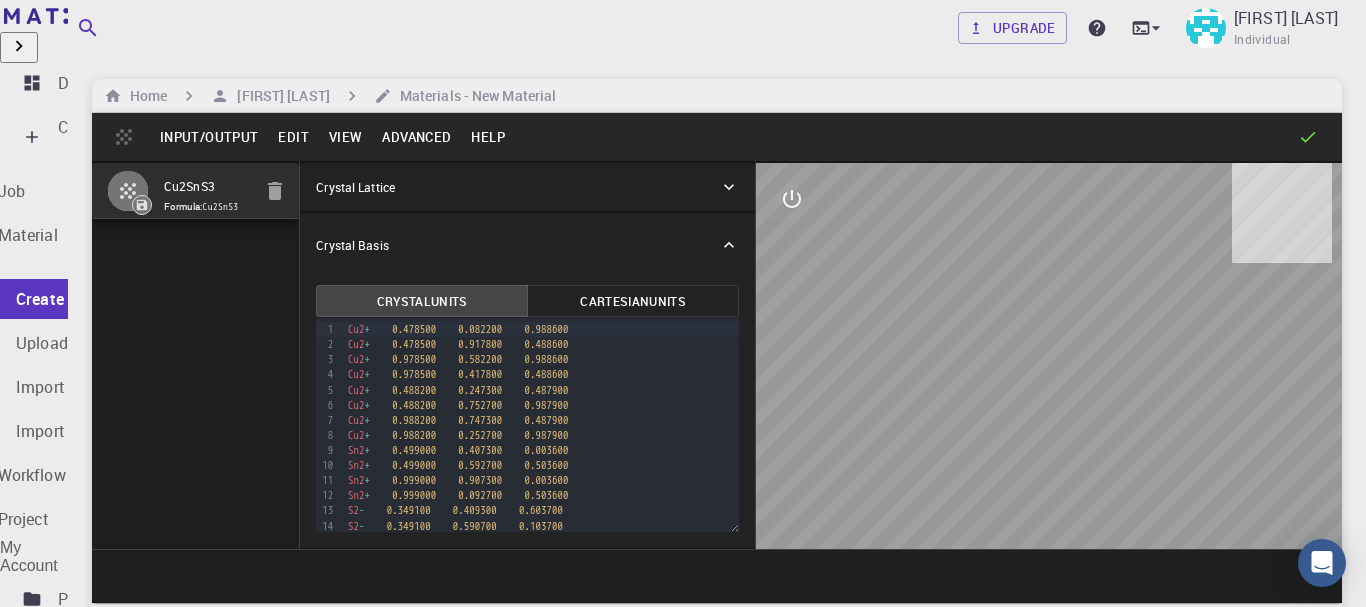 click on "Workflows" at bounding box center [96, 775] 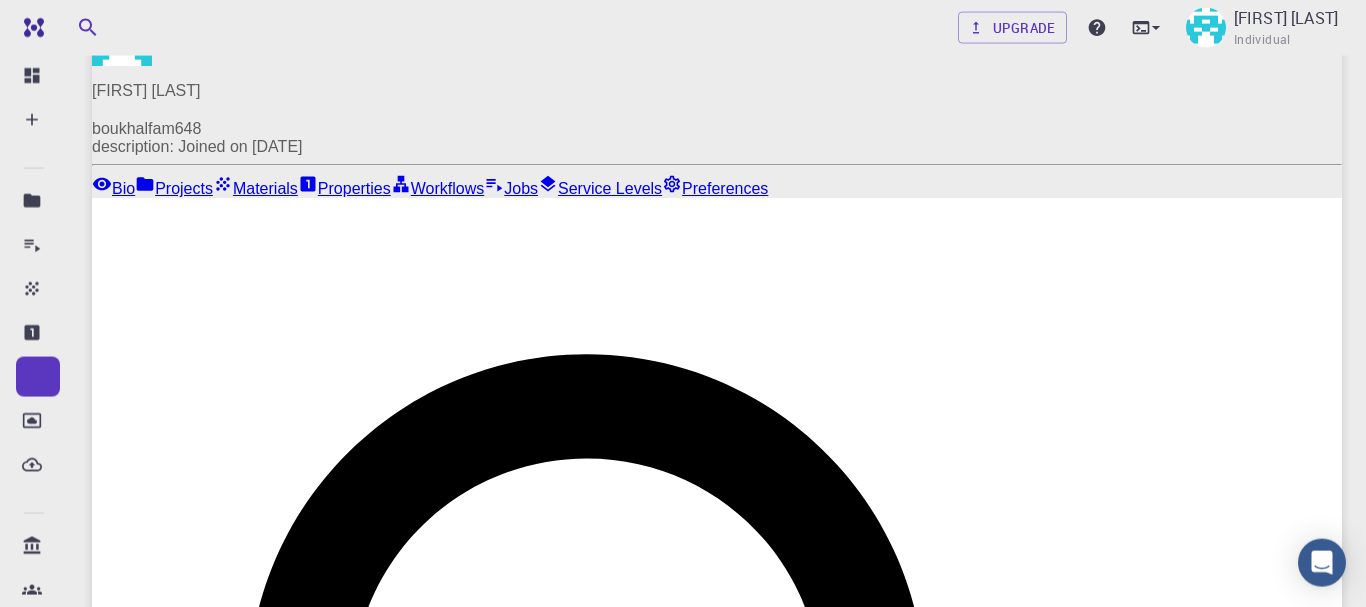 scroll, scrollTop: 116, scrollLeft: 0, axis: vertical 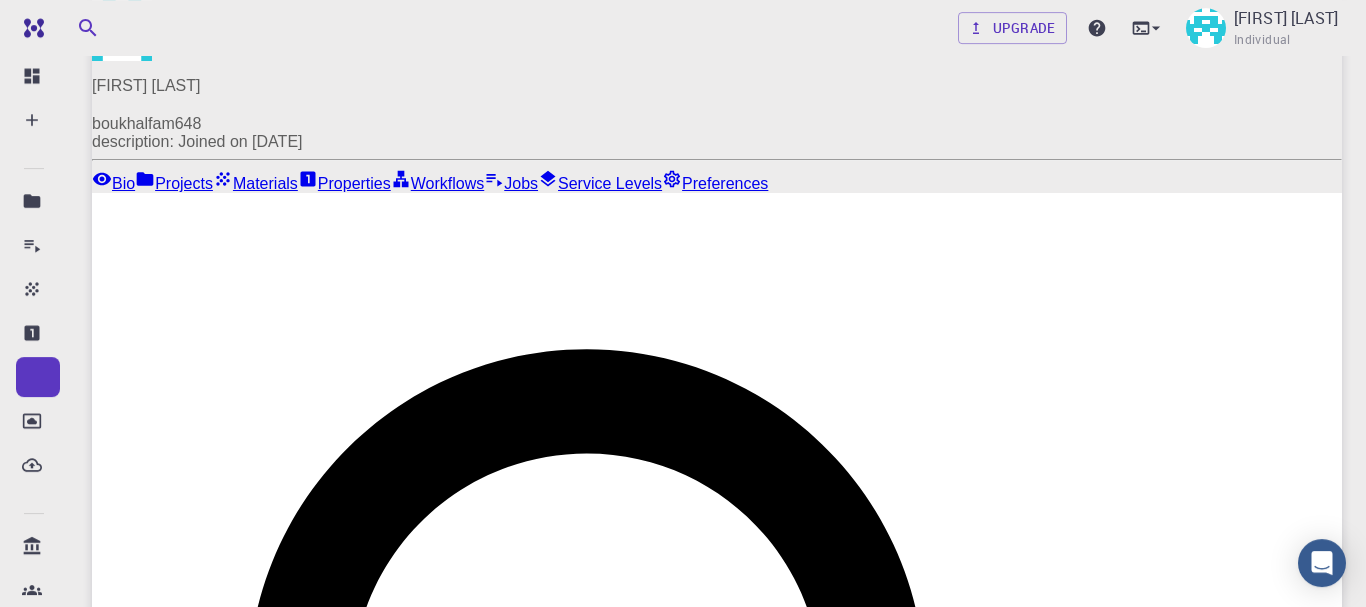 click on "Bandstructure with SOC - QE (clone) (clone) espresso 6.3 Bandstructure with SOC ✔" at bounding box center [882, 1716] 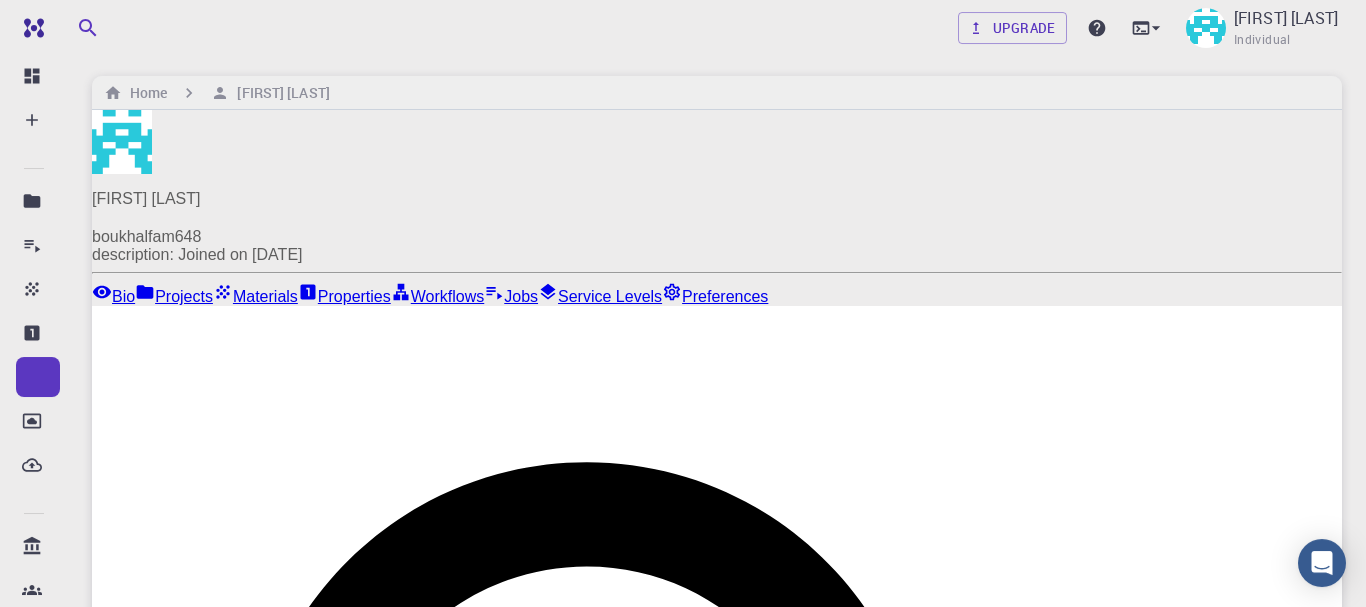 scroll, scrollTop: 0, scrollLeft: 0, axis: both 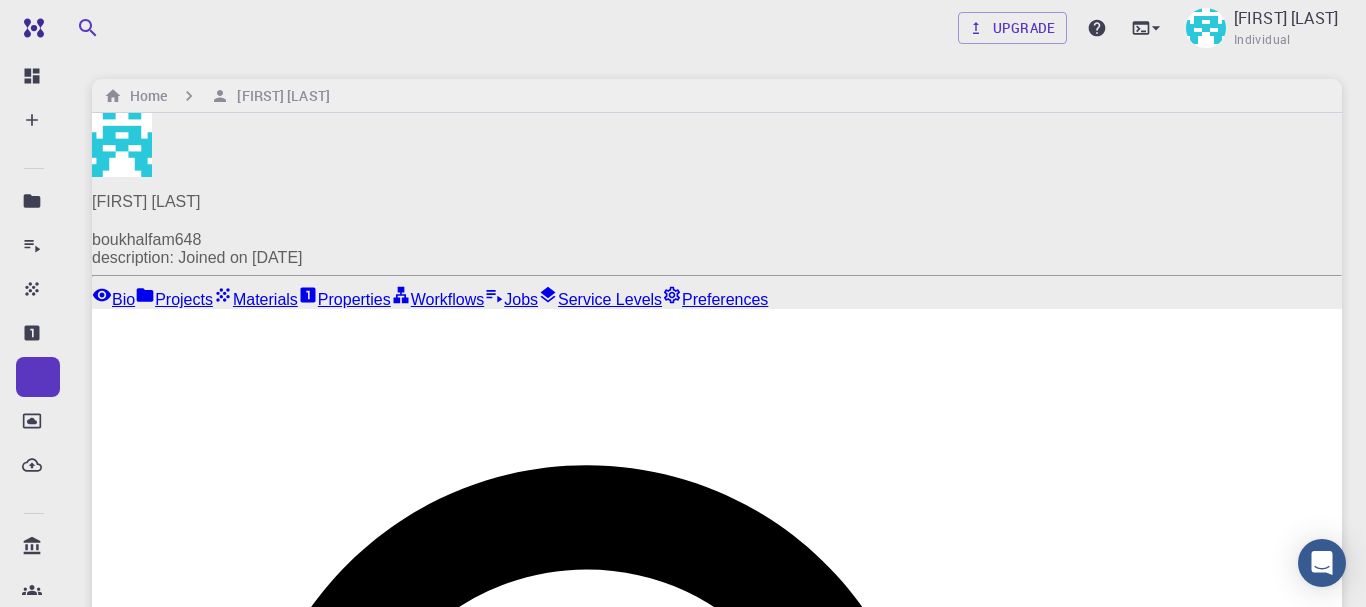 click on "Create" at bounding box center (132, 1728) 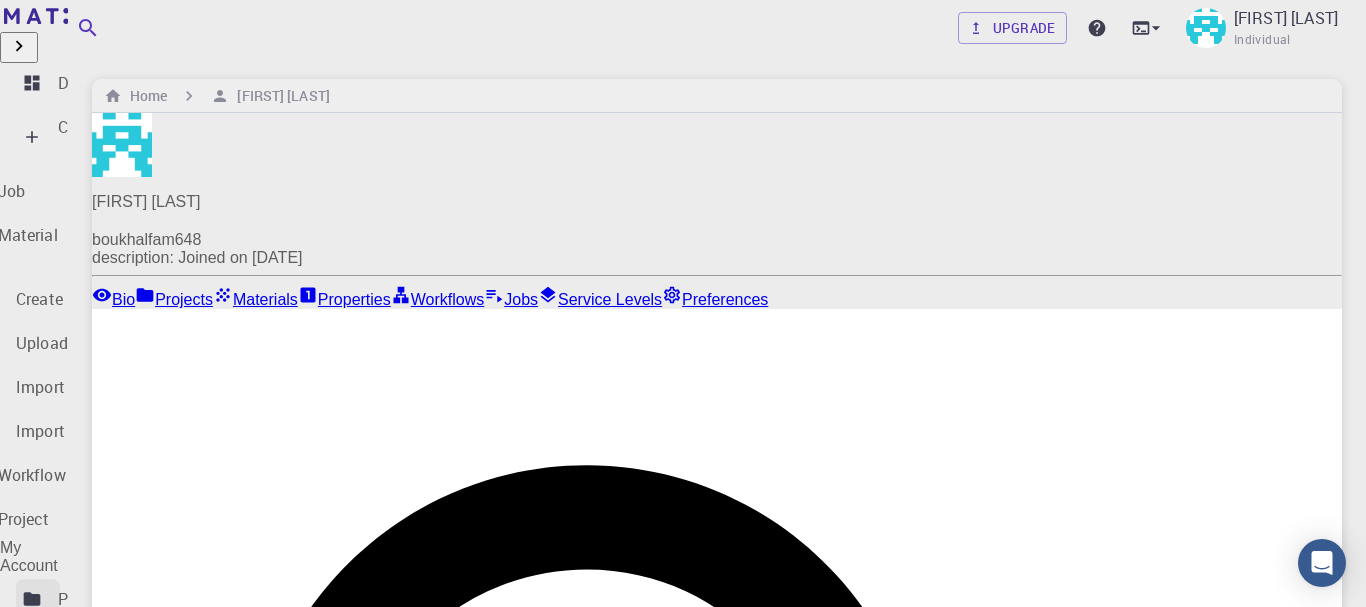 click on "Projects" at bounding box center [88, 599] 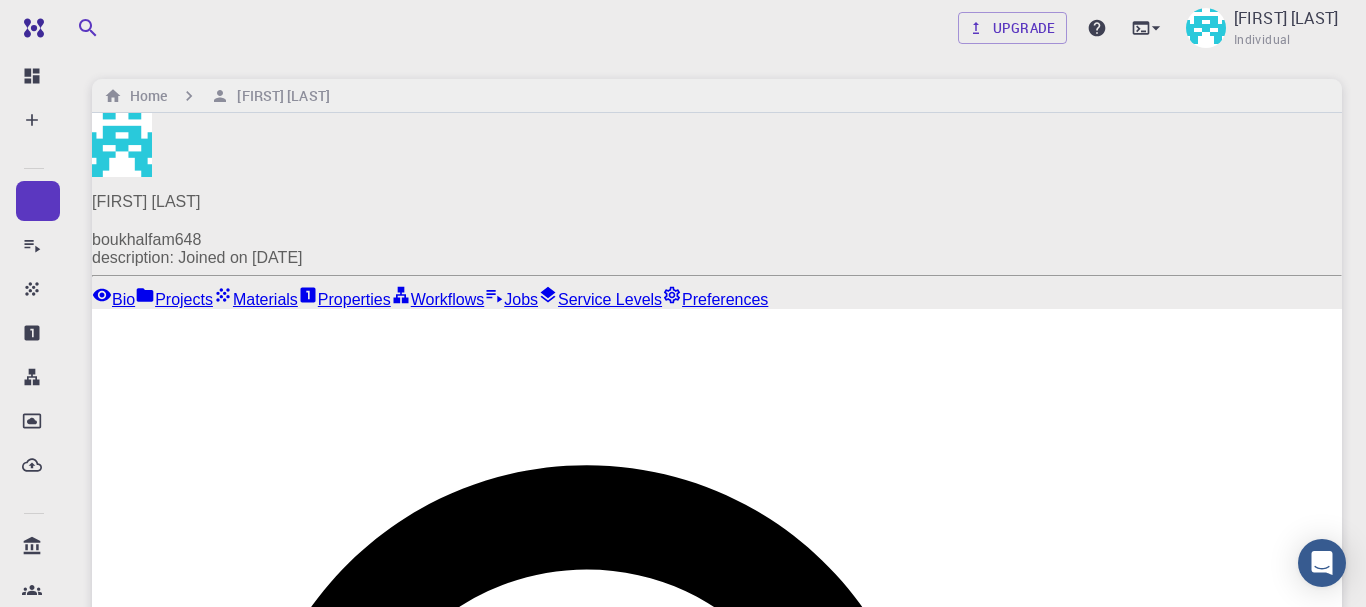 click on "External" at bounding box center [135, 1877] 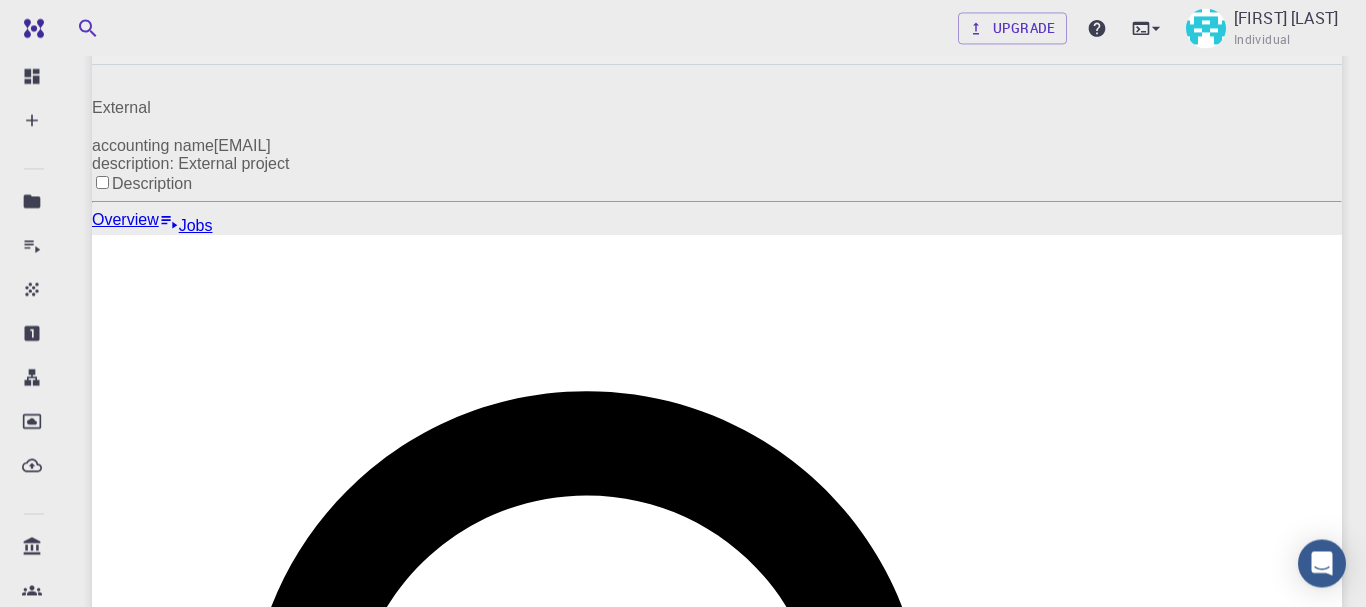 scroll, scrollTop: 46, scrollLeft: 0, axis: vertical 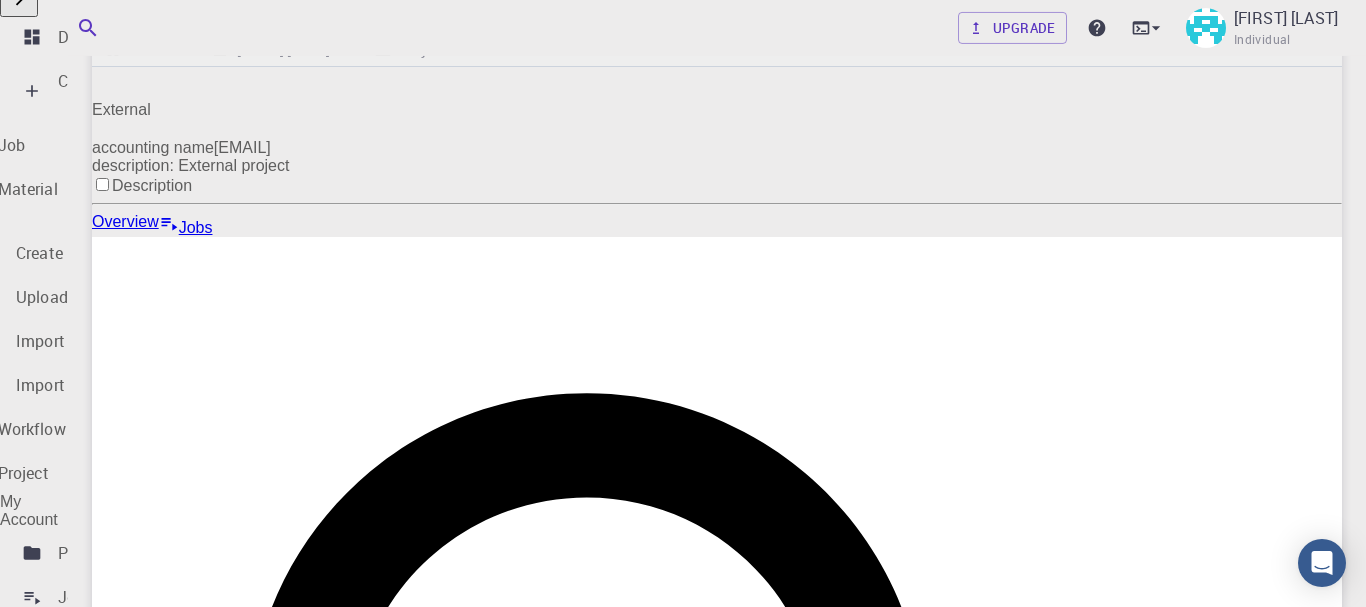 click on "Create" at bounding box center (81, 81) 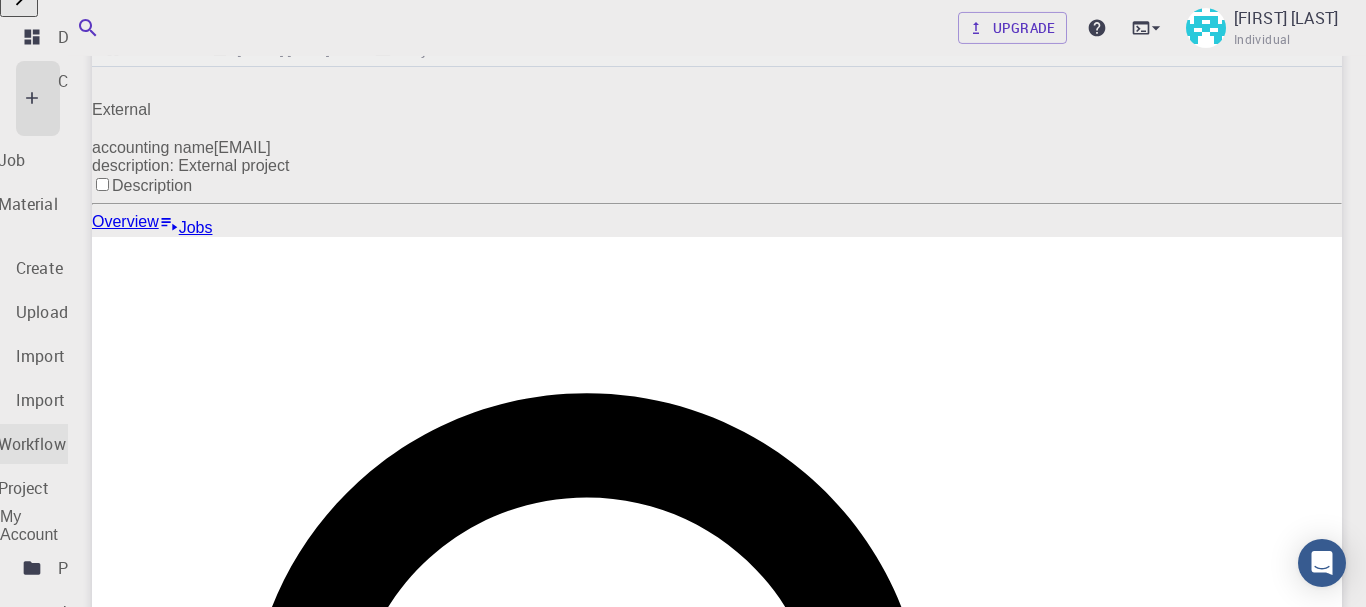 click on "New Workflow" at bounding box center [14, 444] 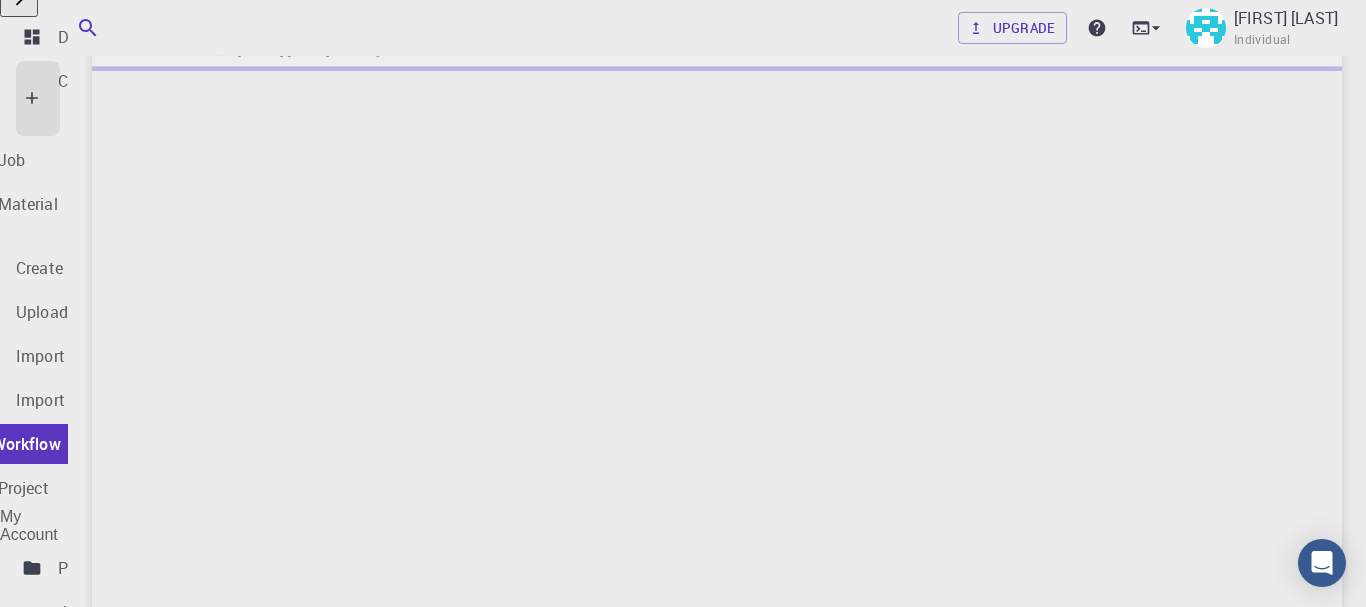 scroll, scrollTop: 0, scrollLeft: 0, axis: both 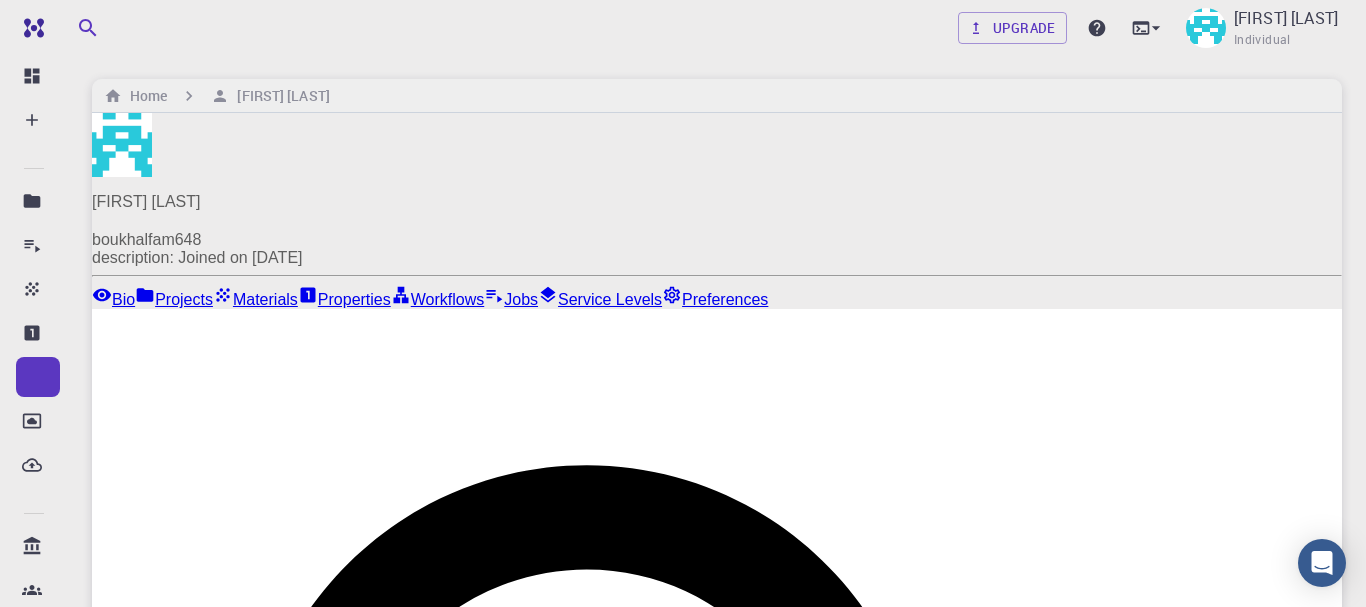 click on "Bandstructure with SOC" at bounding box center [578, 1982] 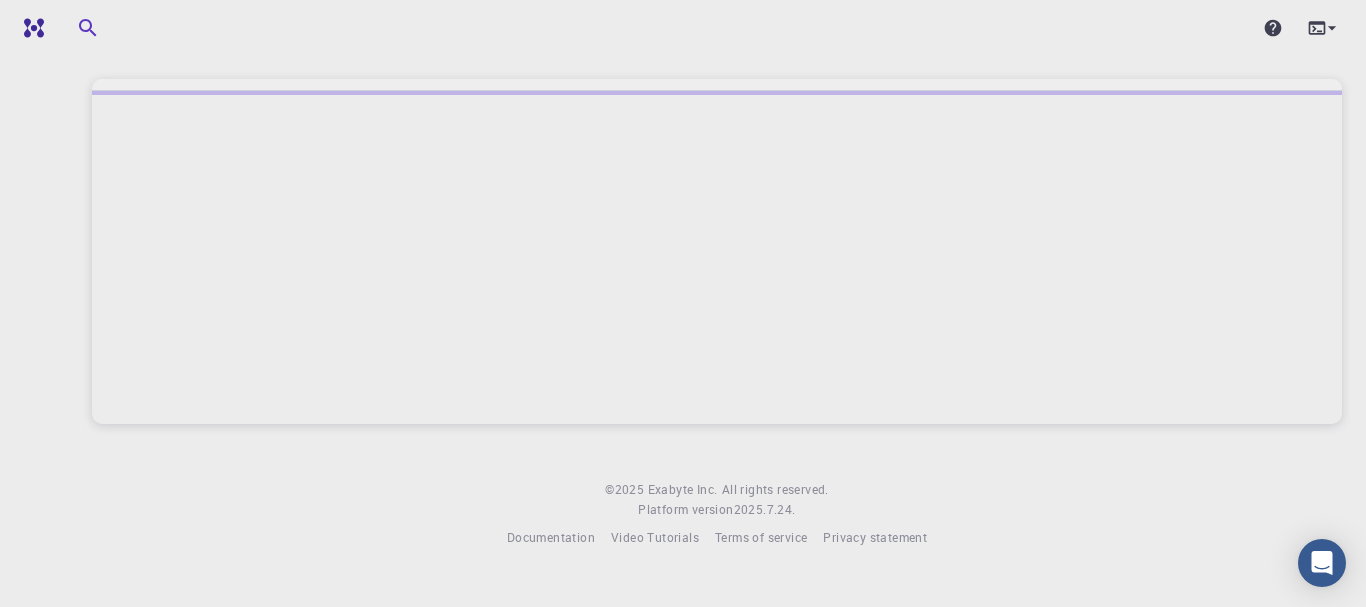 scroll, scrollTop: 0, scrollLeft: 0, axis: both 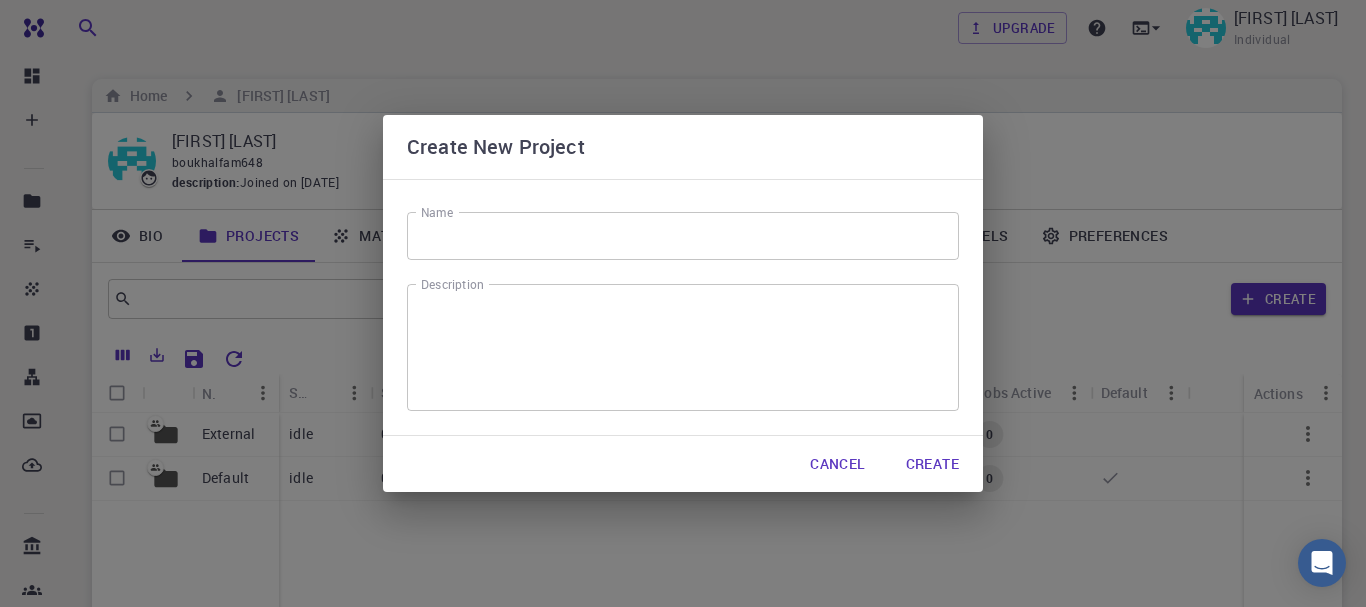 click on "Cancel" at bounding box center [837, 464] 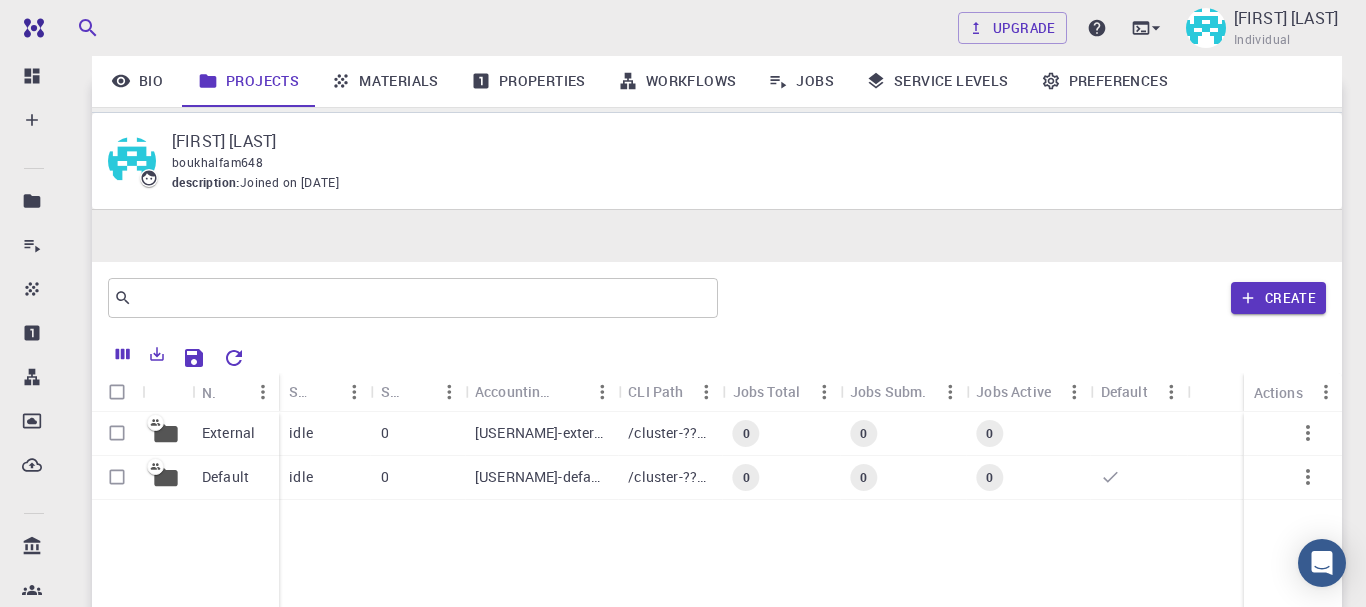 scroll, scrollTop: 263, scrollLeft: 0, axis: vertical 